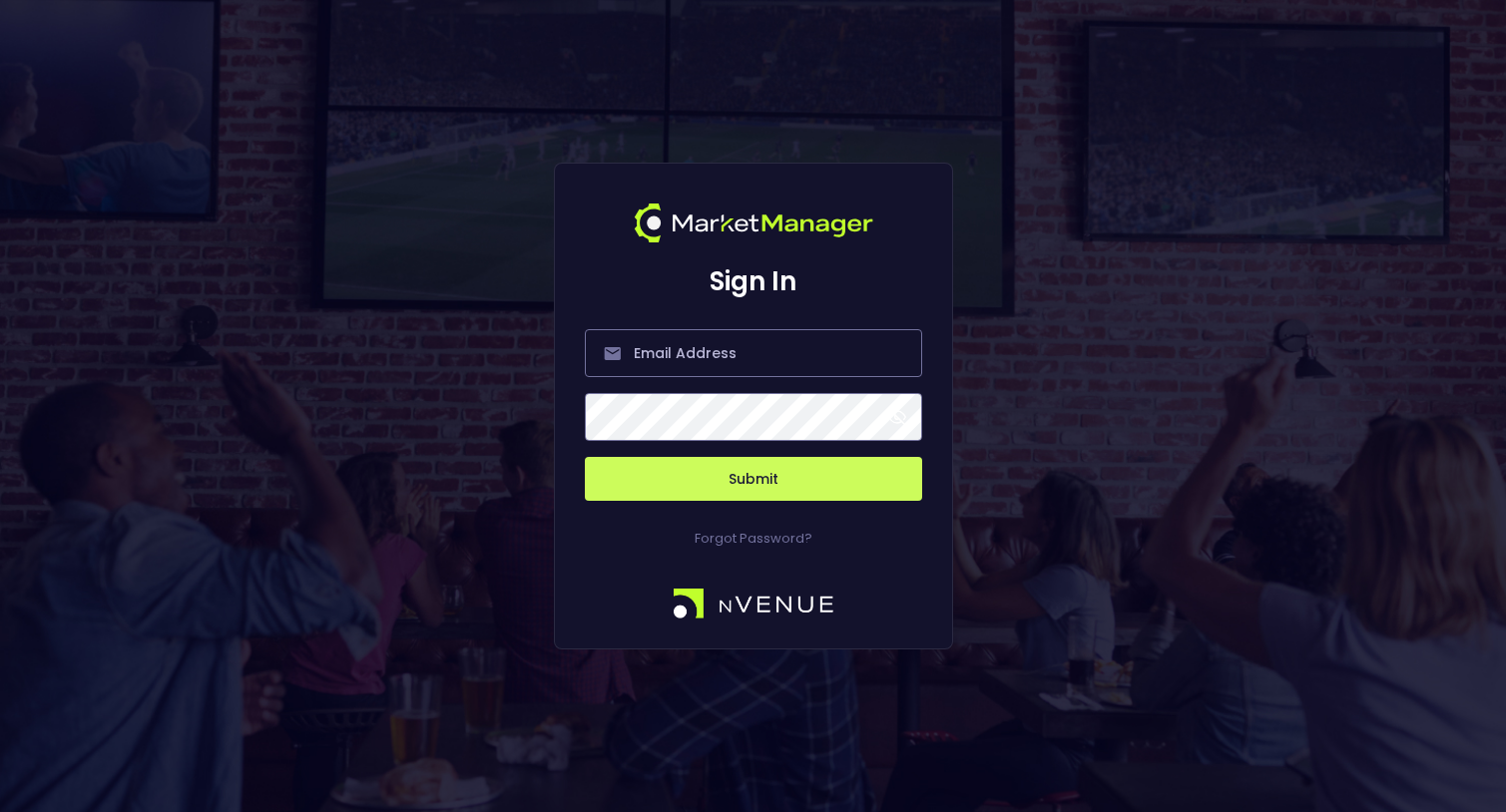 scroll, scrollTop: 0, scrollLeft: 0, axis: both 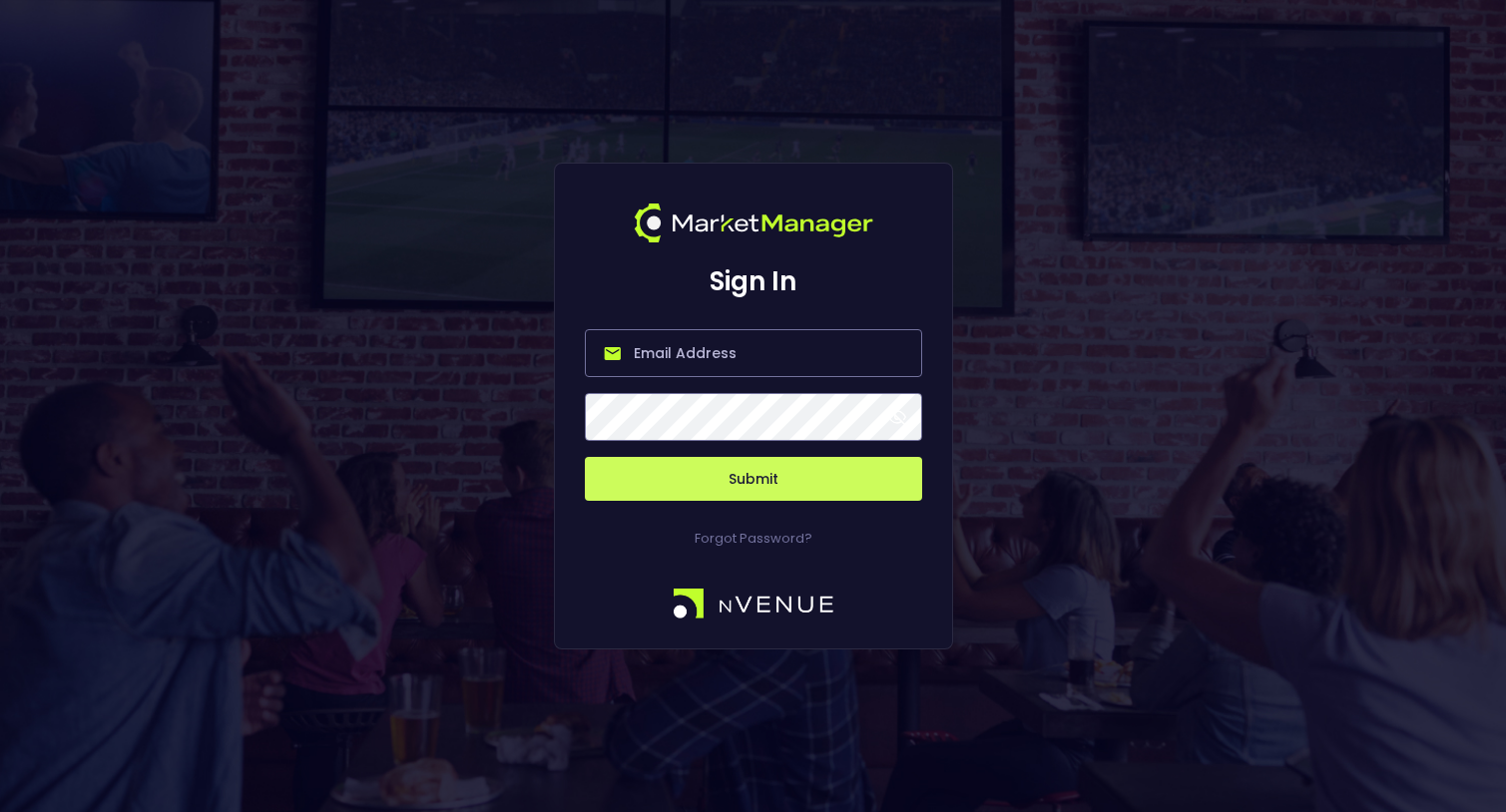 type on "jerry@example.com" 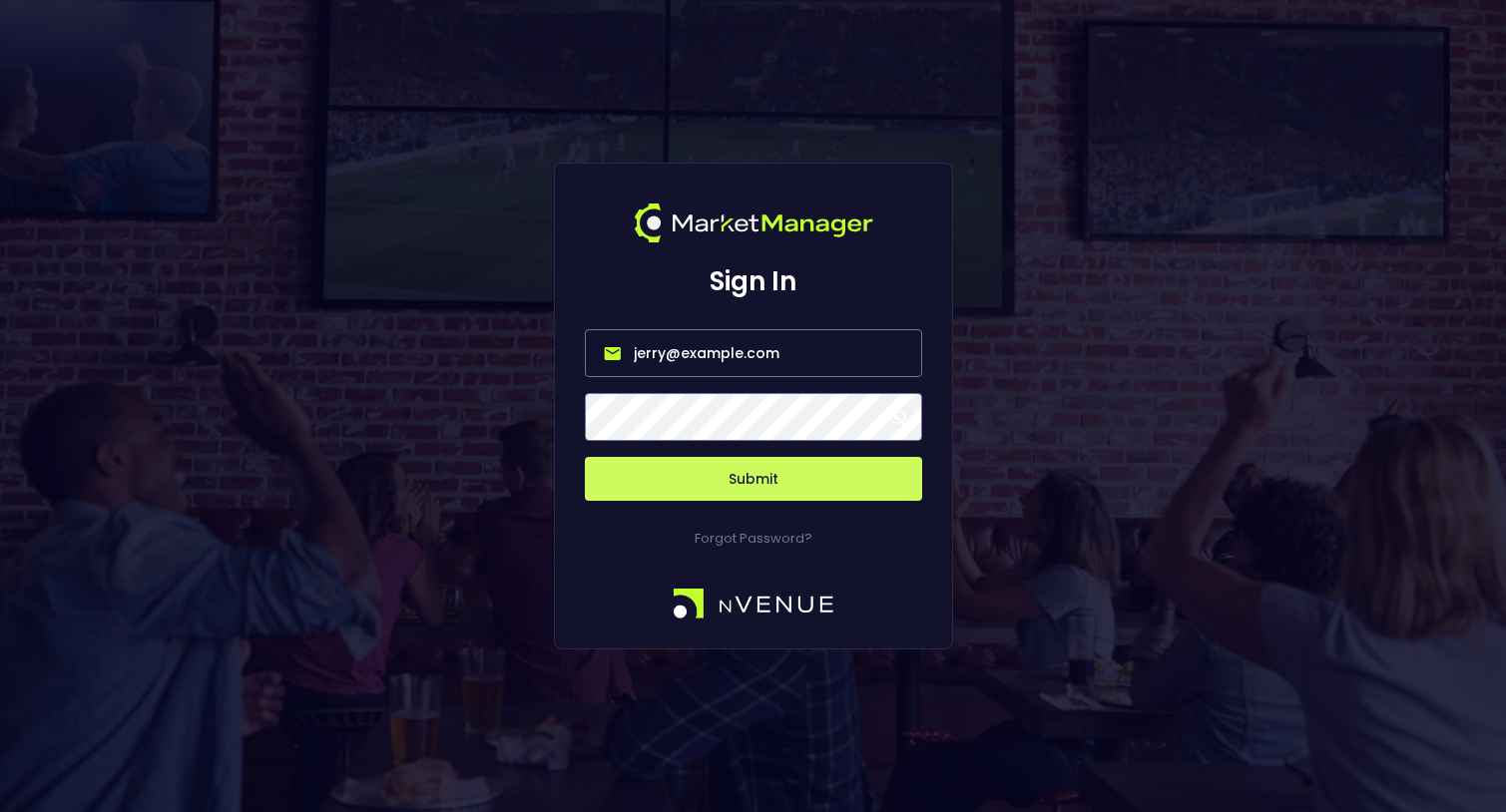 click on "jerry@example.com" at bounding box center (753, 353) 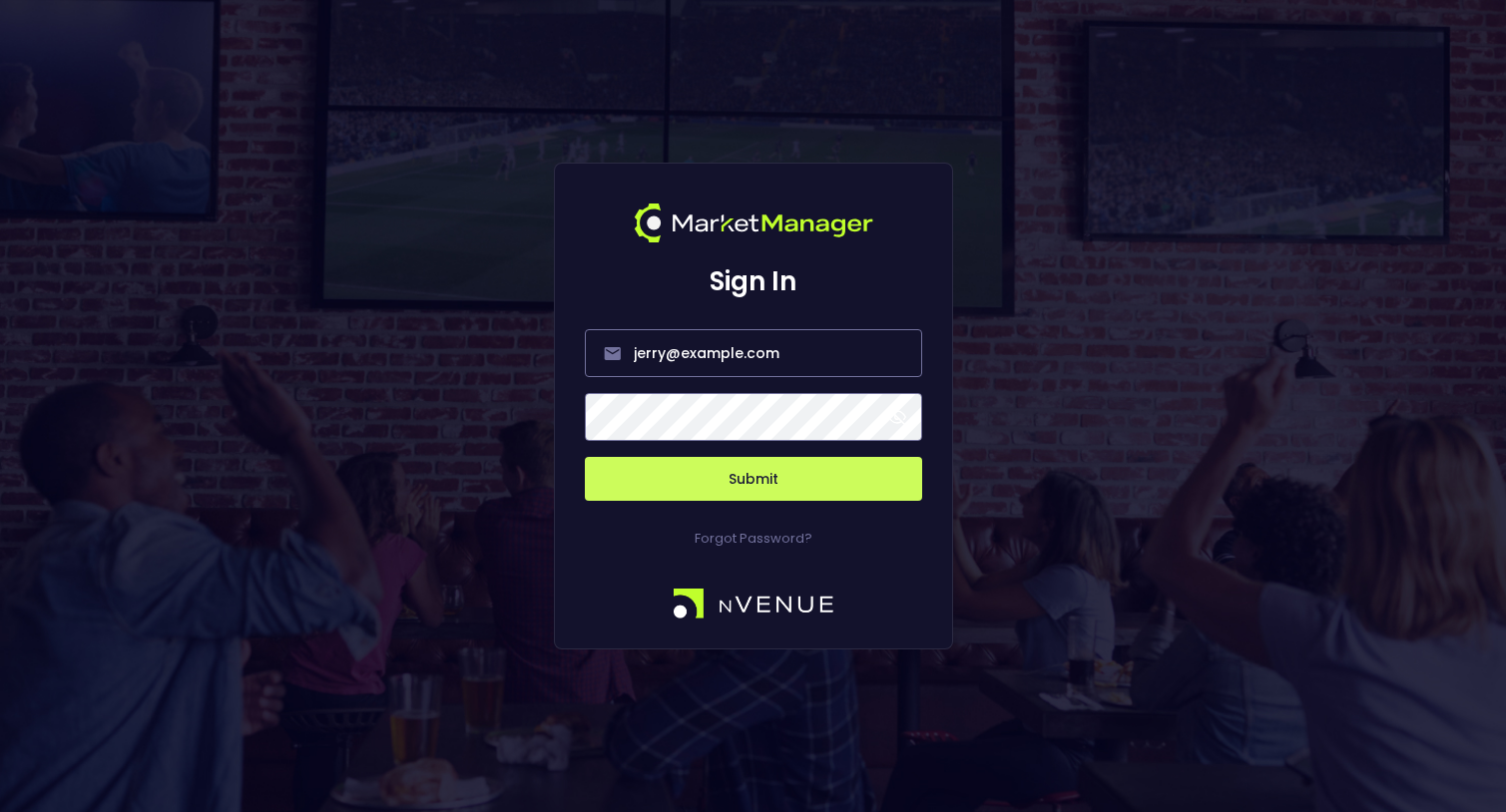 click on "Submit" at bounding box center (753, 479) 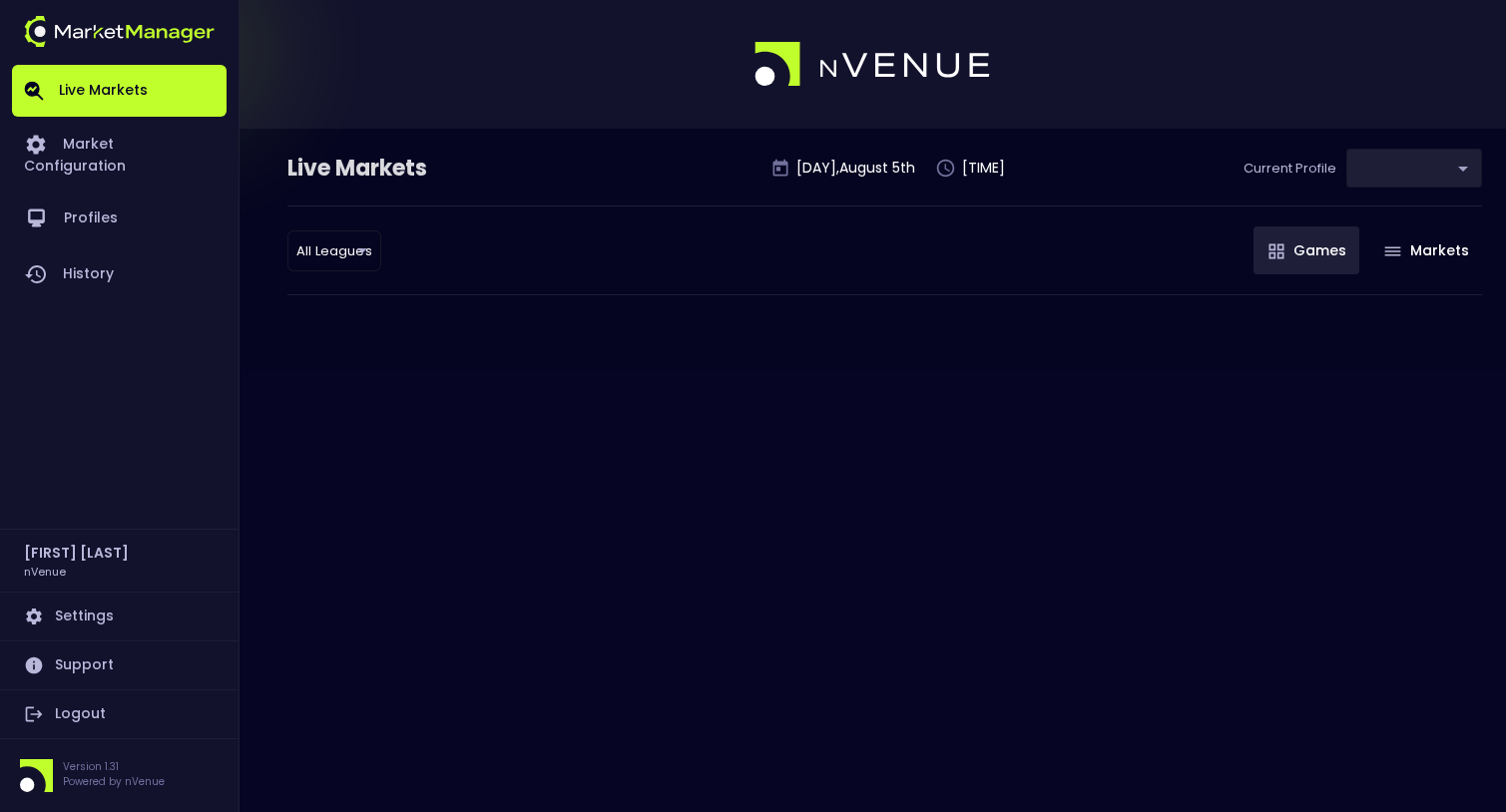 type on "d66ee90f-df8e-430e-a05c-aaf70ad95ad9" 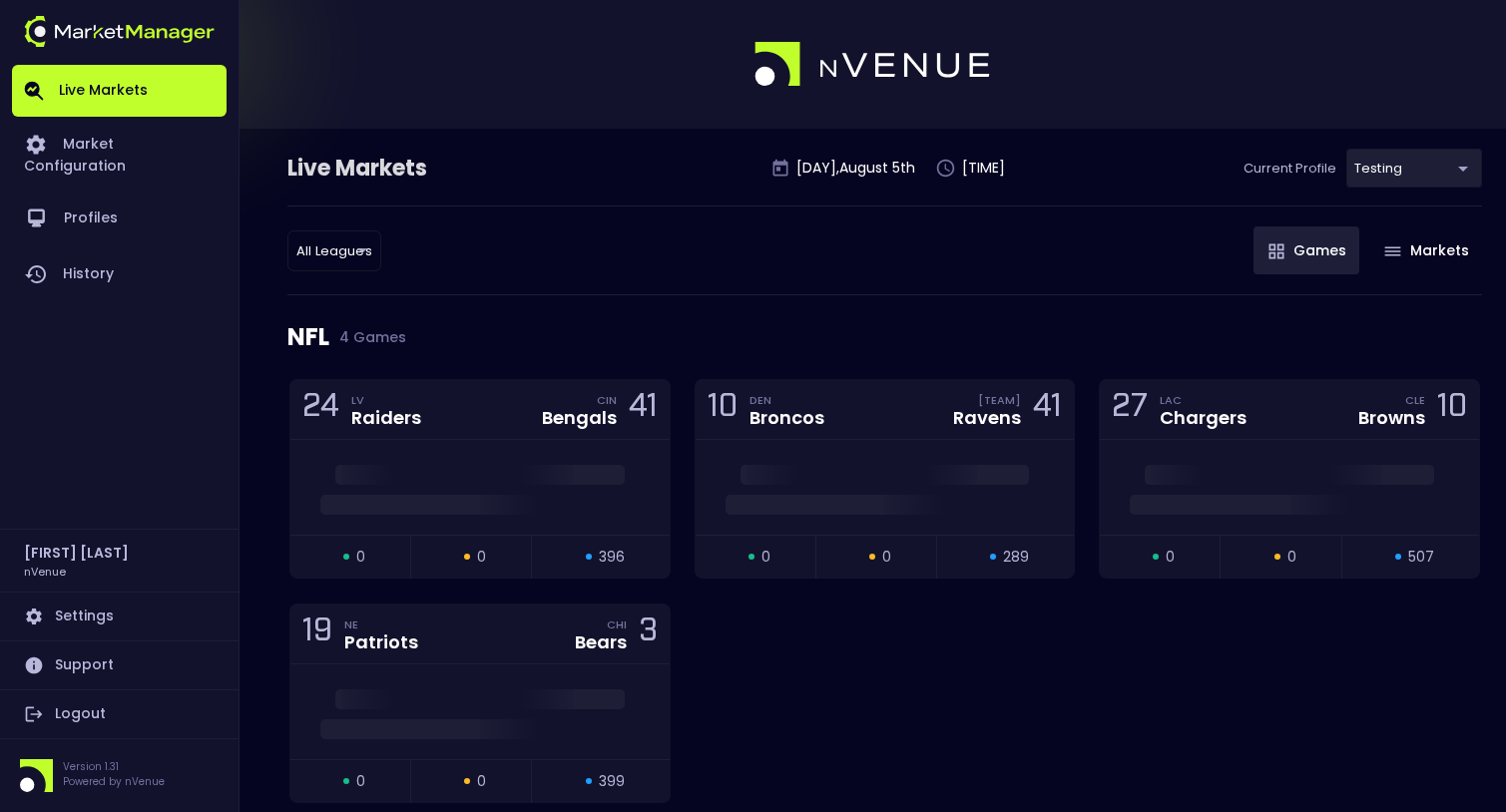 click on "Live Markets Market Configuration Profiles History [PERSON] nVenue Settings Support Logout Version 1.31 Powered by nVenue Live Markets [DAY] , August 5 th [TIME] Current Profile testing d66ee90f-df8e-430e-a05c-aaf70ad95ad9 Select All Leagues all leagues Games Markets NFL 4 Games 24 LV Raiders CIN Bengals 41 open 0 suspended 0 closed 396 10 DEN Broncos BAL Ravens 41 open 0 suspended 0 closed 289 27 LAC Chargers CLE Browns 10 open 0 suspended 0 closed 507 19 NE Patriots CHI Bears 3 open 0 suspended 0 closed 399 NASCAR 7 Games Grant Park 165 From Stage - Lap / Race Lap / Replay Game open 0 suspended 0 closed 4 The Great American Getaway 400 Presented by VISITPA.COM From Stage - Lap / Race Lap / Replay Game open 0 suspended 0 closed 16 AdventHealth 400 From Stage - Lap / Race Lap / Replay Game open 0 suspended 0 closed 6 Iowa Corn 350 Powered by Ethanol From Stage - Lap / Race Lap / Replay Game open 0 suspended 0 closed 14 Quaker State 400 Available at Walmart" at bounding box center [753, 2683] 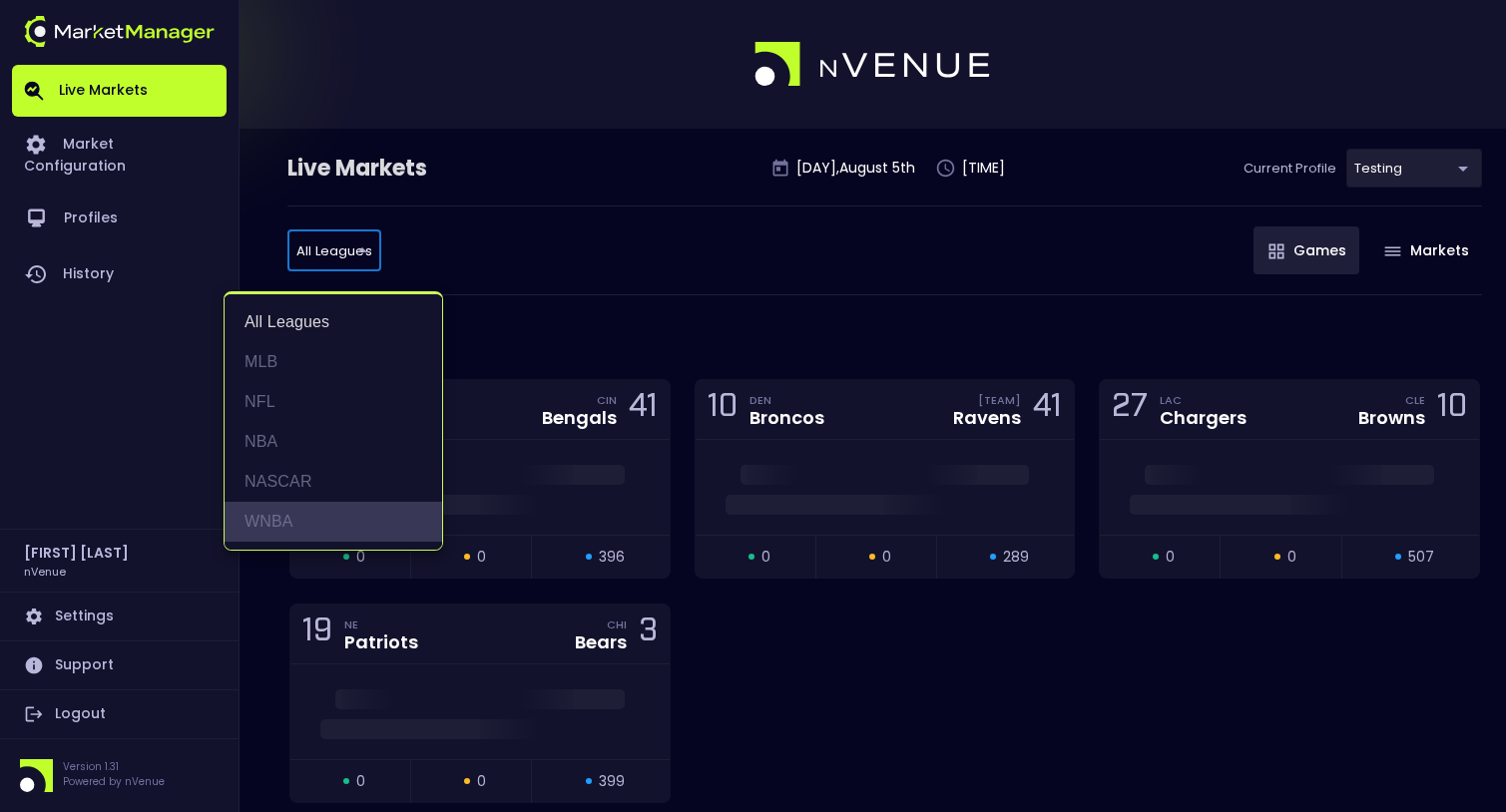 click on "WNBA" at bounding box center (333, 522) 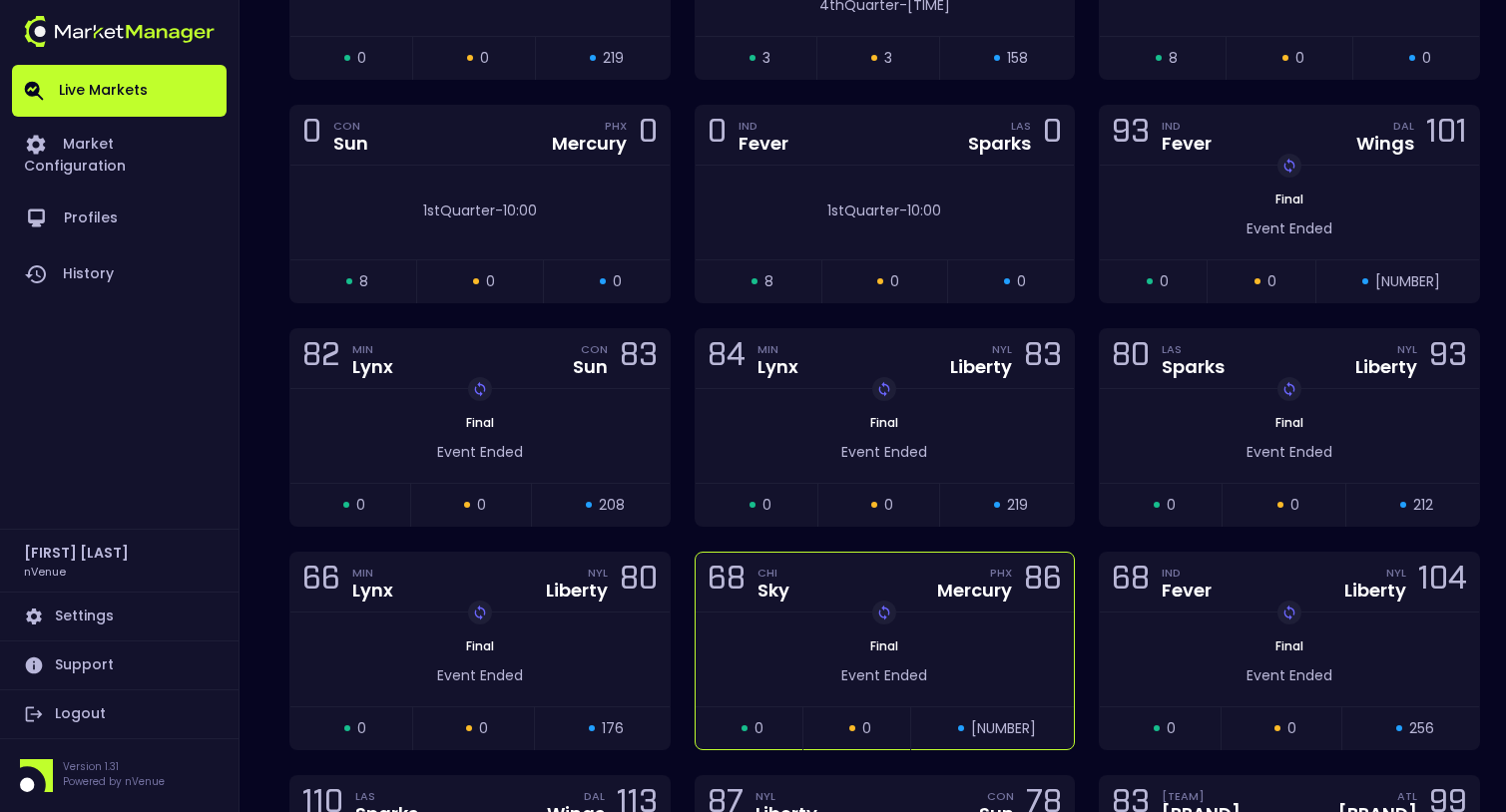 scroll, scrollTop: 474, scrollLeft: 0, axis: vertical 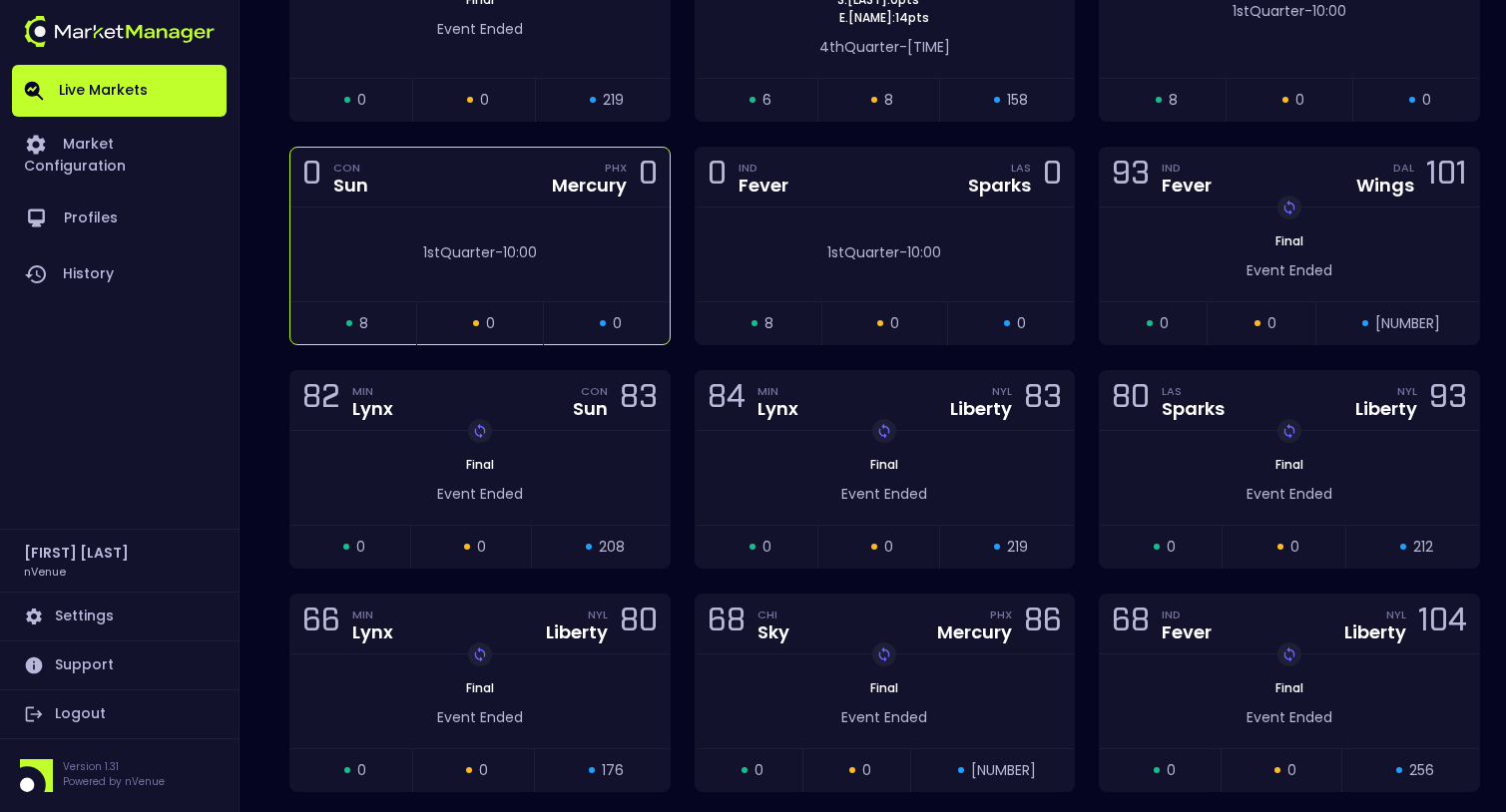 click on "[QUARTER] - 10:00" at bounding box center (480, 254) 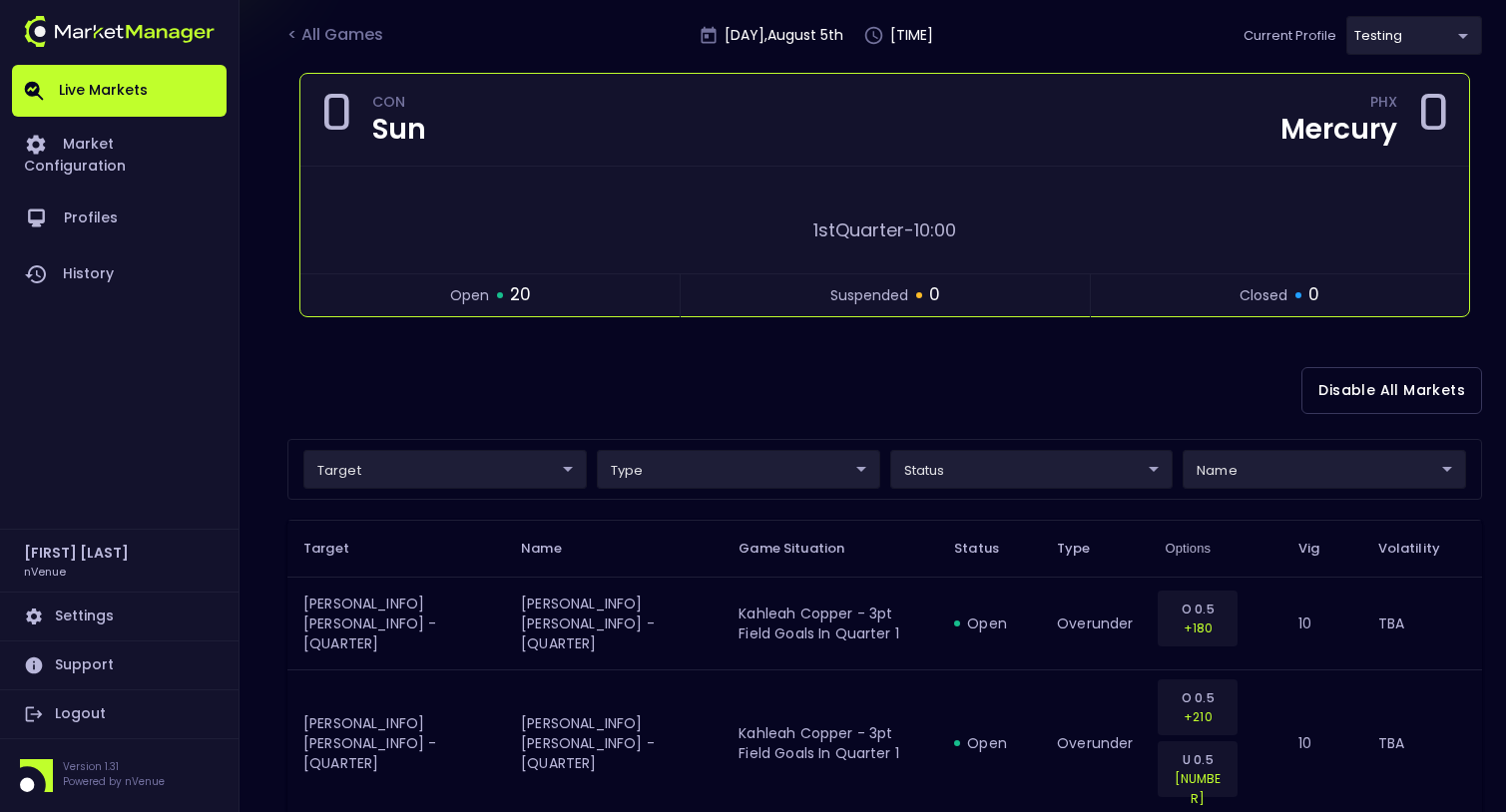 scroll, scrollTop: 343, scrollLeft: 0, axis: vertical 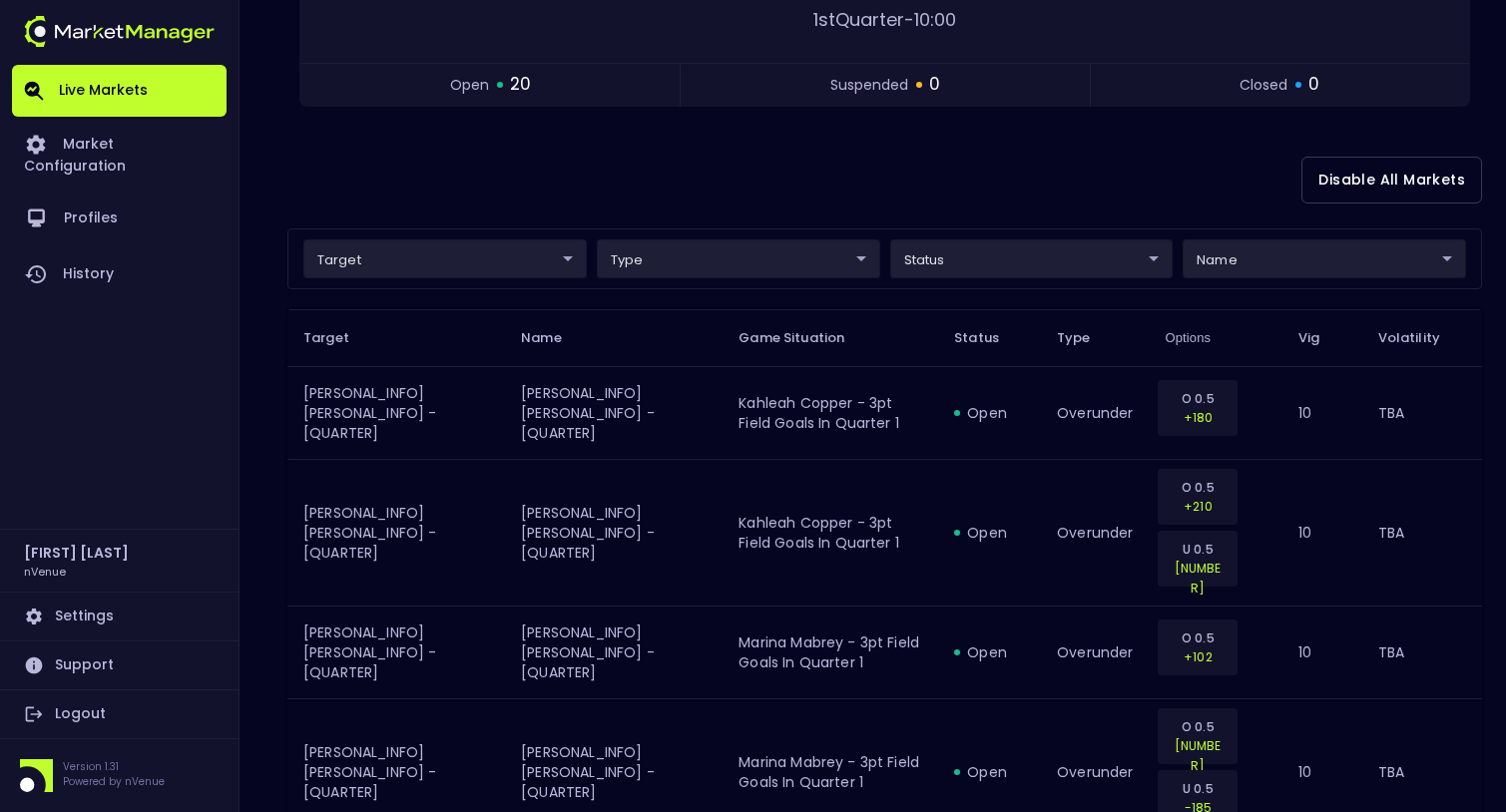 click on "Live Markets Market Configuration Profiles History Jerry   Griffith nVenue Settings Support Logout   Version 1.31  Powered by nVenue < All Games Tuesday ,  August   5 th [TIME] Current Profile testing [UUID] Select Target Market Status Type Vig Volatility Options Close 0 CON Sun PHX Mercury 0 1st  Quarter  -  10:00 open 20 suspended 0 closed 0 Disable All Markets target ​ ​ type ​ ​ status ​ ​ name ​ ​ Target Name Game Situation Status Type Options Vig Volatility Player Total 3pt Field Goals - Quarter Player Total 3pt Field Goals - Quarter Kahleah Copper - 3pt Field Goals in Quarter 1  open overunder O 0.5 +180 10 TBA Player Total 3pt Field Goals - Quarter Player Total 3pt Field Goals - Quarter Kahleah Copper - 3pt Field Goals in Quarter 1  open overunder O 0.5 +210 U 0.5 -350 10 TBA Player Total 3pt Field Goals - Quarter Player Total 3pt Field Goals - Quarter Marina Mabrey - 3pt Field Goals in Quarter 1  open overunder O 0.5" at bounding box center [753, 1239] 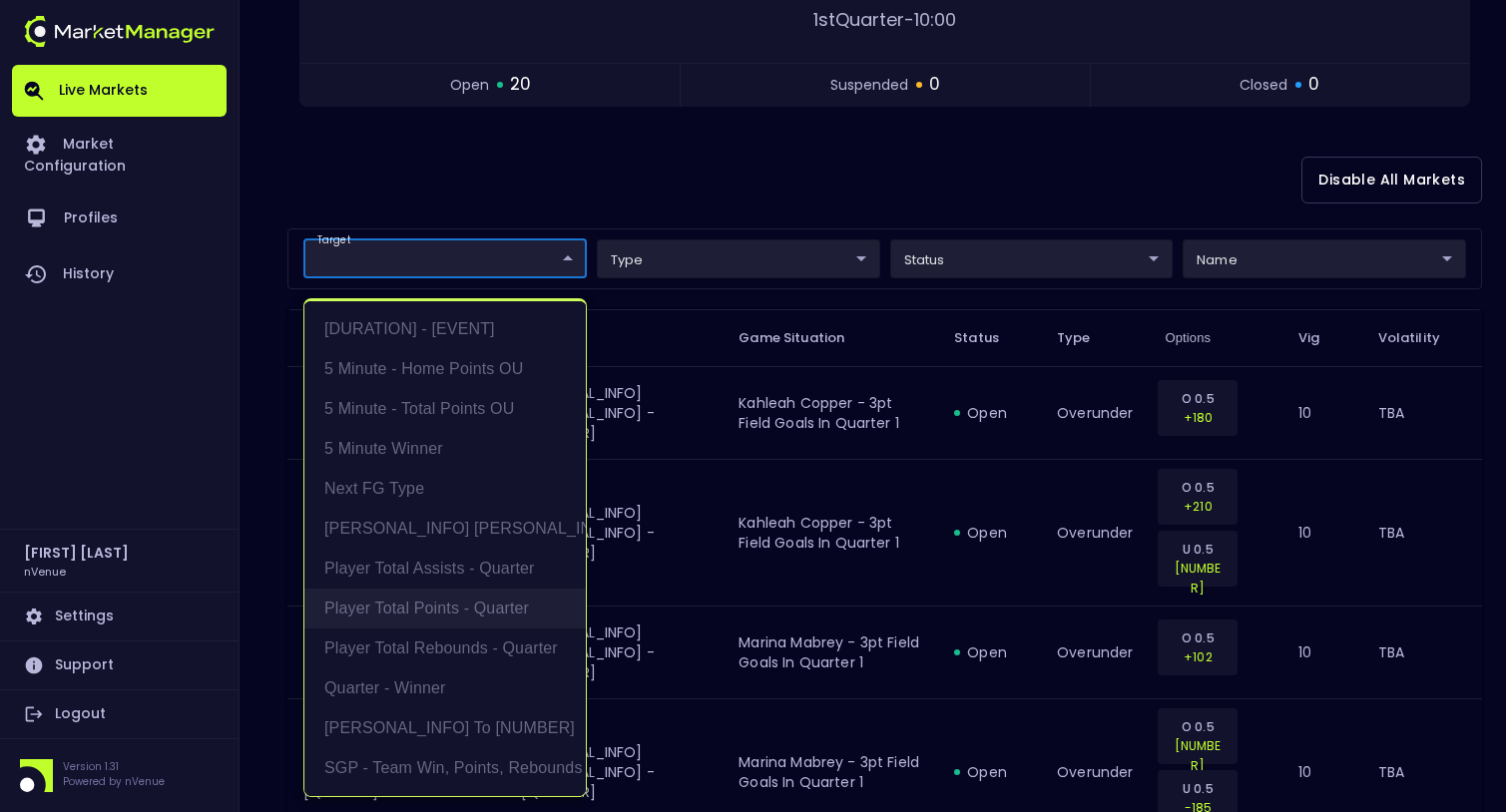 click on "Player Total Points - Quarter" at bounding box center (445, 609) 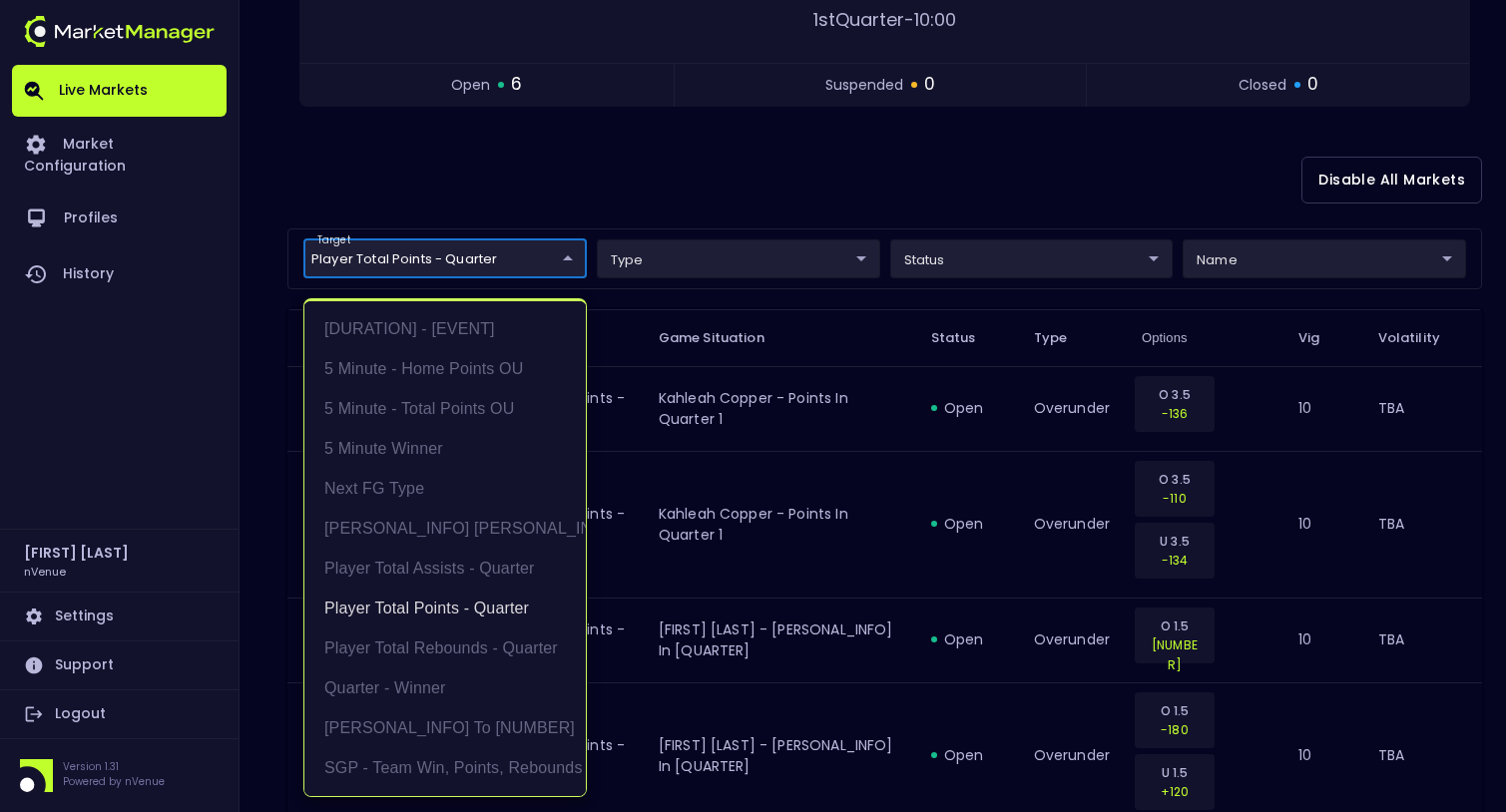 click at bounding box center (753, 406) 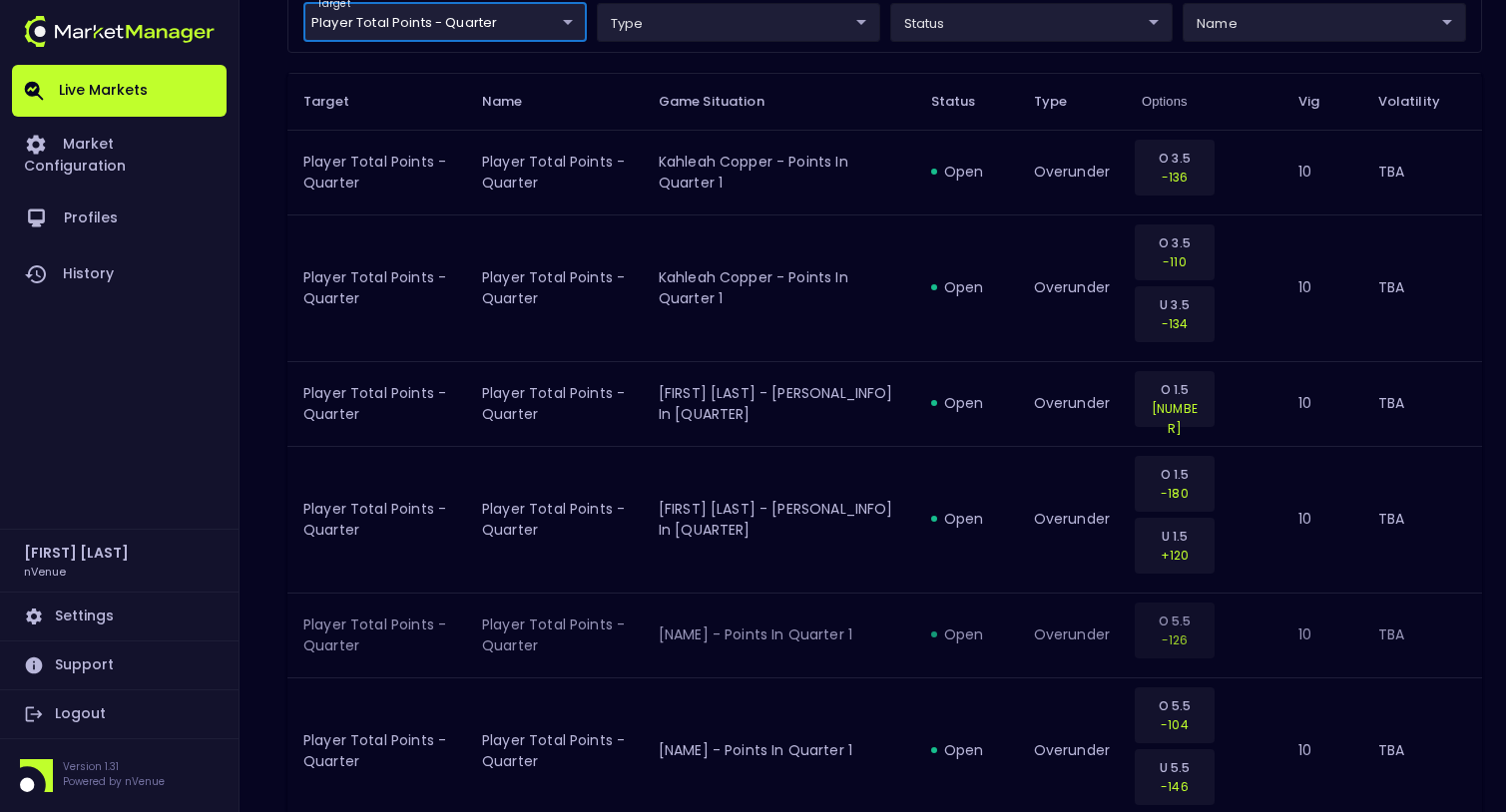 scroll, scrollTop: 691, scrollLeft: 0, axis: vertical 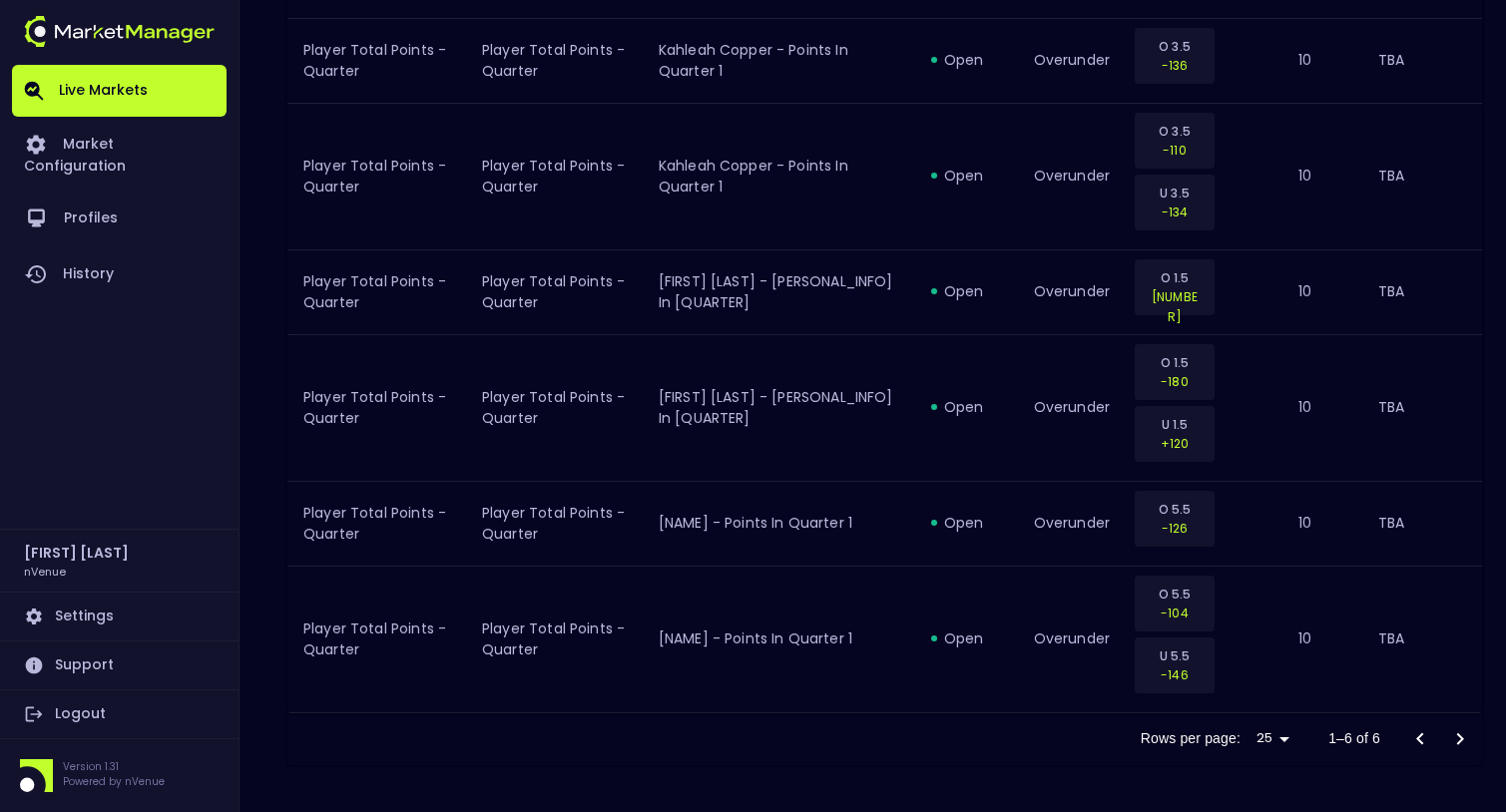 click at bounding box center (1440, 739) 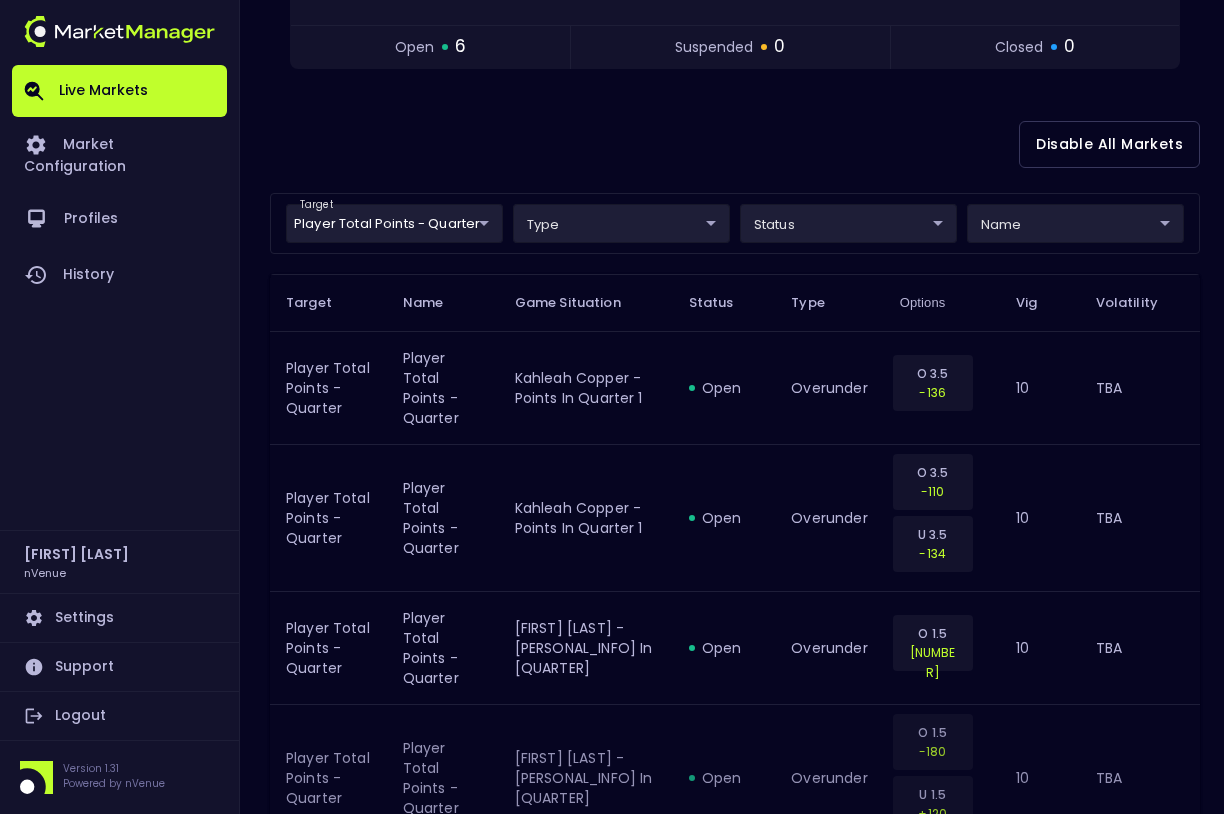 scroll, scrollTop: 365, scrollLeft: 0, axis: vertical 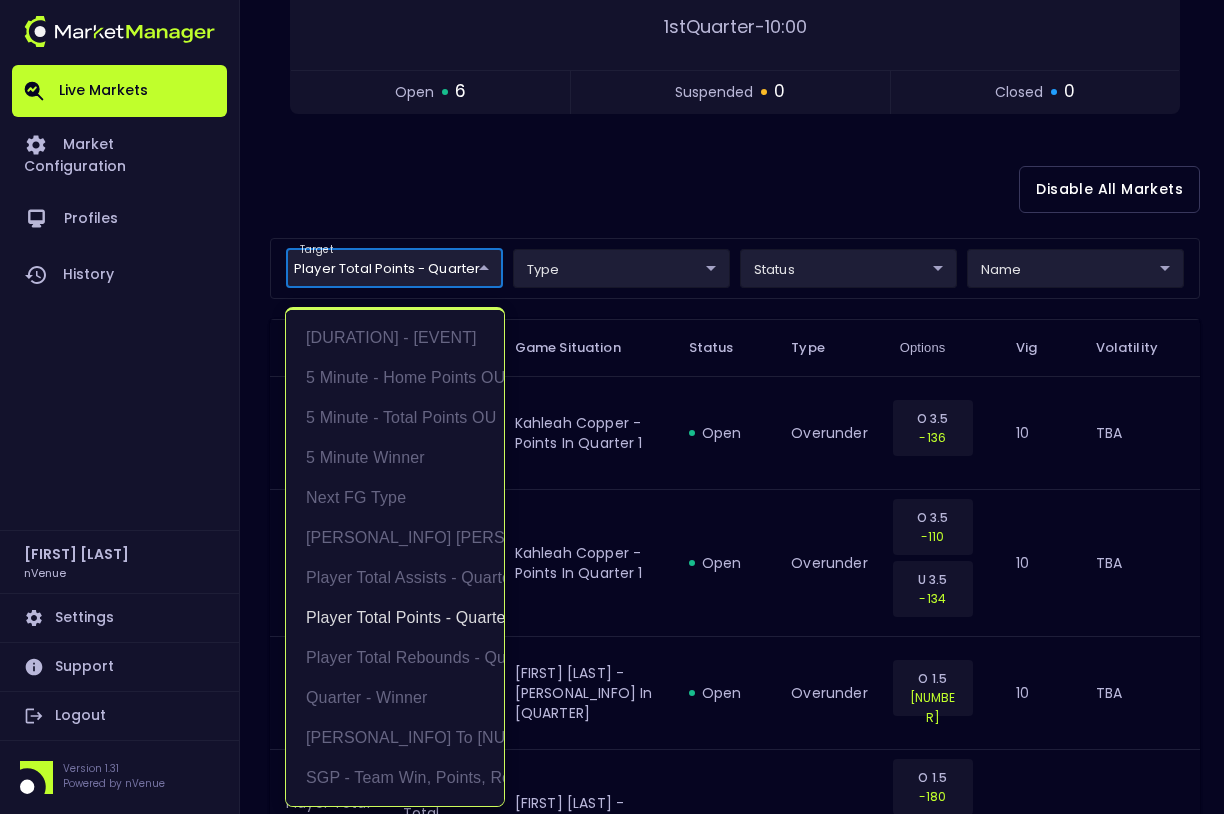 click on "Live Markets Market Configuration Profiles History Jerry   Griffith nVenue Settings Support Logout   Version 1.31  Powered by nVenue < All Games Tuesday ,  August   5 th [TIME] Current Profile testing [UUID] Select Target Market Status Type Vig Volatility Options Close 0 CON Sun PHX Mercury 0 1st  Quarter  -  10:00 open 6 suspended 0 closed 0 Disable All Markets target Player Total Points - Quarter Player Total Points - Quarter ​ type ​ ​ status ​ ​ name ​ ​ Target Name Game Situation Status Type Options Vig Volatility Player Total Points - Quarter Player Total Points - Quarter Kahleah Copper - Points in Quarter 1  open overunder O 3.5 -136 10 TBA Player Total Points - Quarter Player Total Points - Quarter Kahleah Copper - Points in Quarter 1  open overunder O 3.5 -110 U 3.5 -134 10 TBA Player Total Points - Quarter Player Total Points - Quarter DeWanna Bonner - Points in Quarter 1  open overunder O 1.5 -230 10 TBA Player Total Points - Quarter open overunder 10" at bounding box center [612, 439] 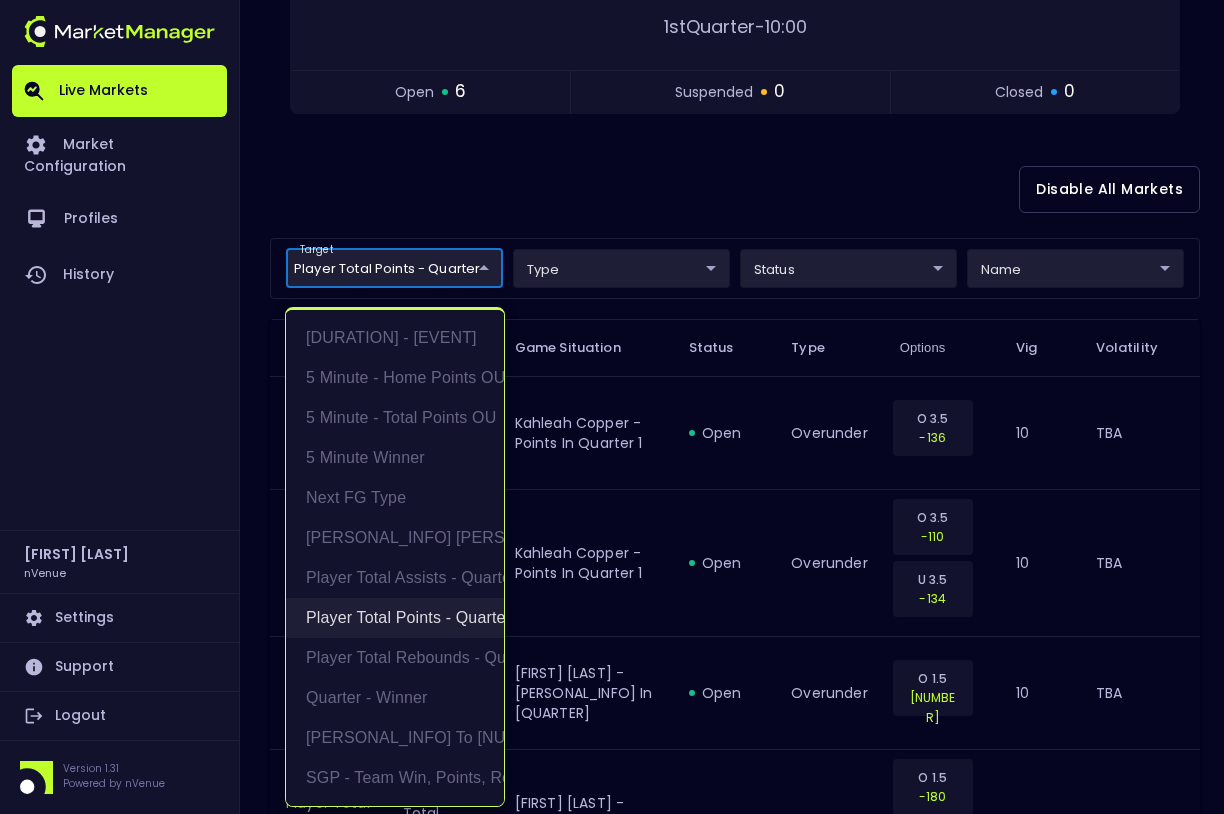 click on "Player Total Points - Quarter" at bounding box center [395, 618] 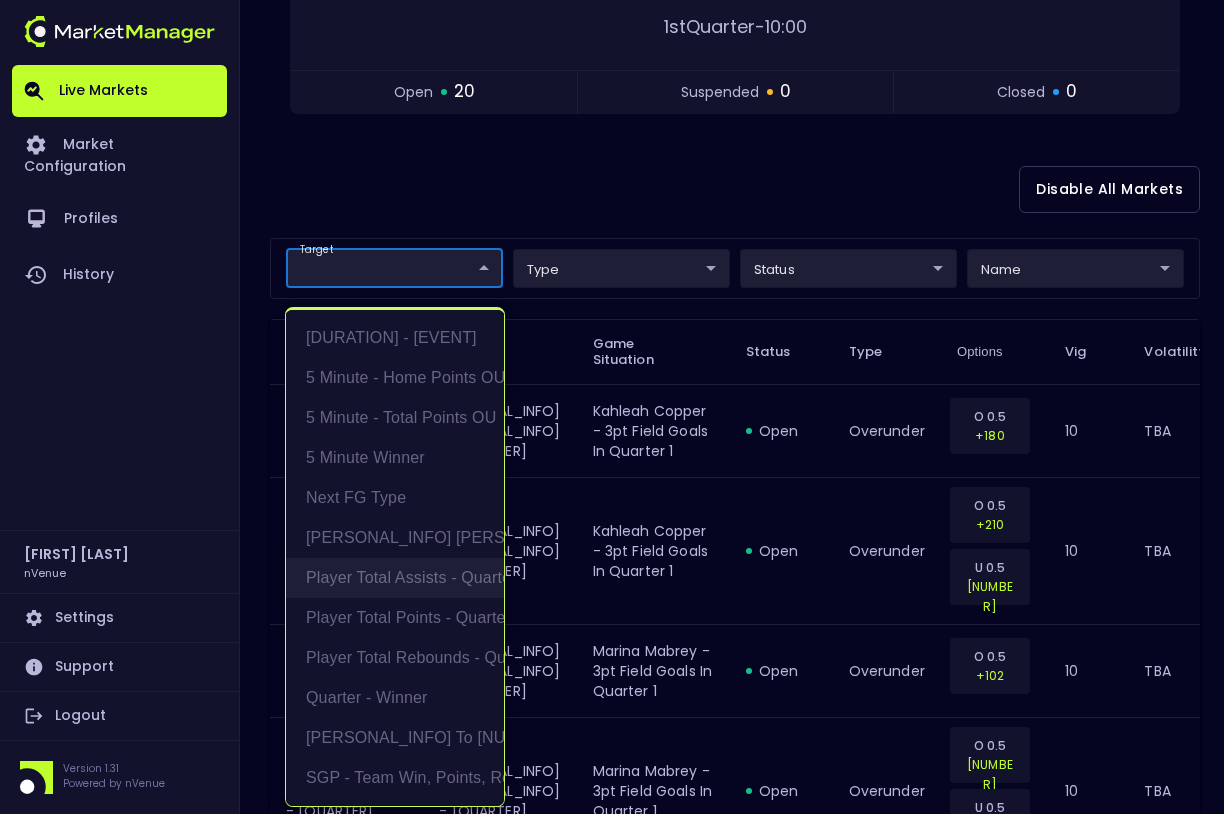 click on "Player Total Assists - Quarter" at bounding box center [395, 578] 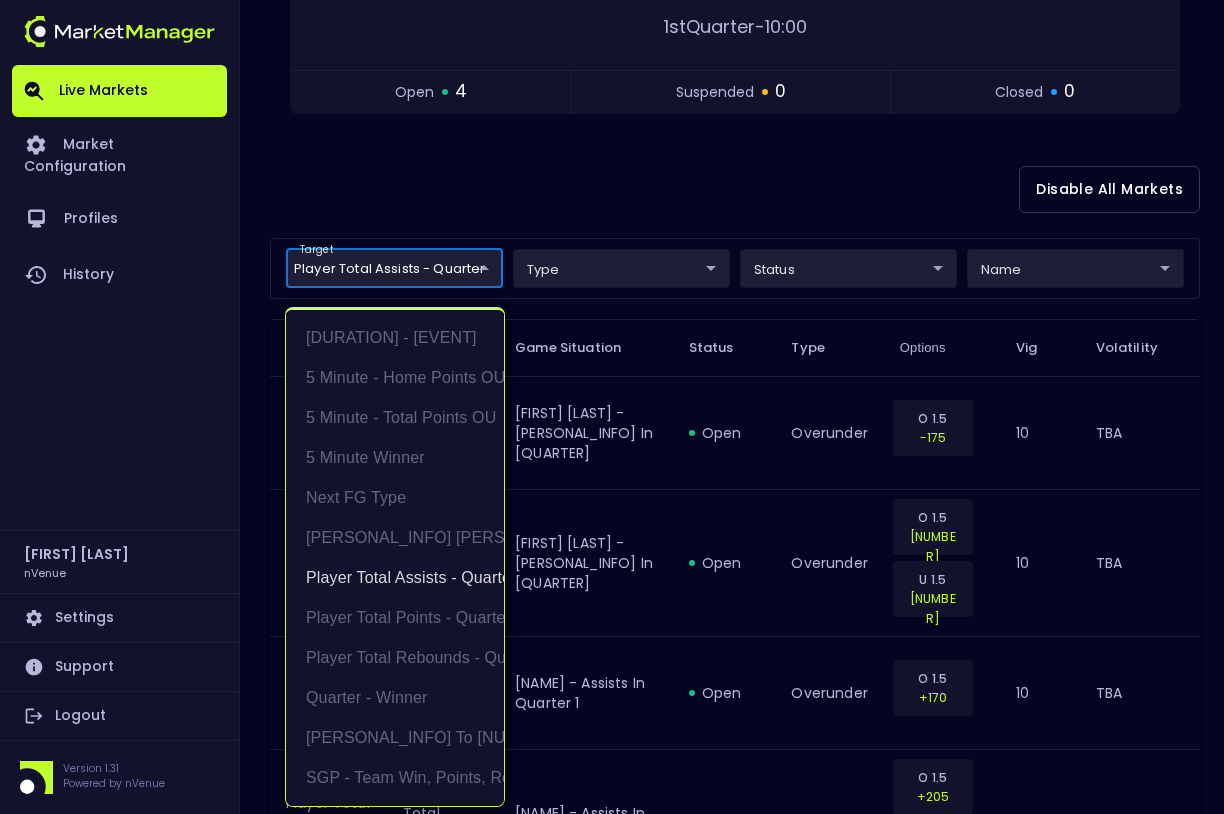 click at bounding box center [612, 407] 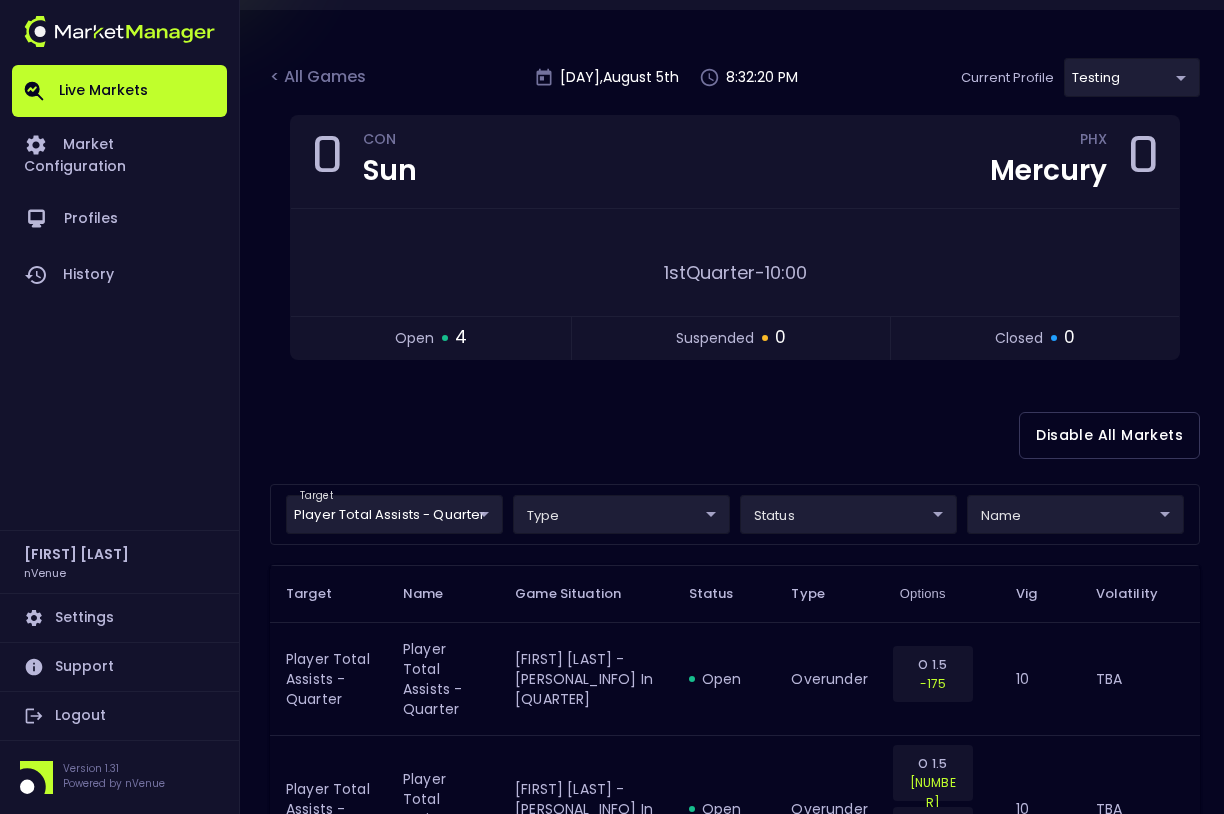 scroll, scrollTop: 0, scrollLeft: 0, axis: both 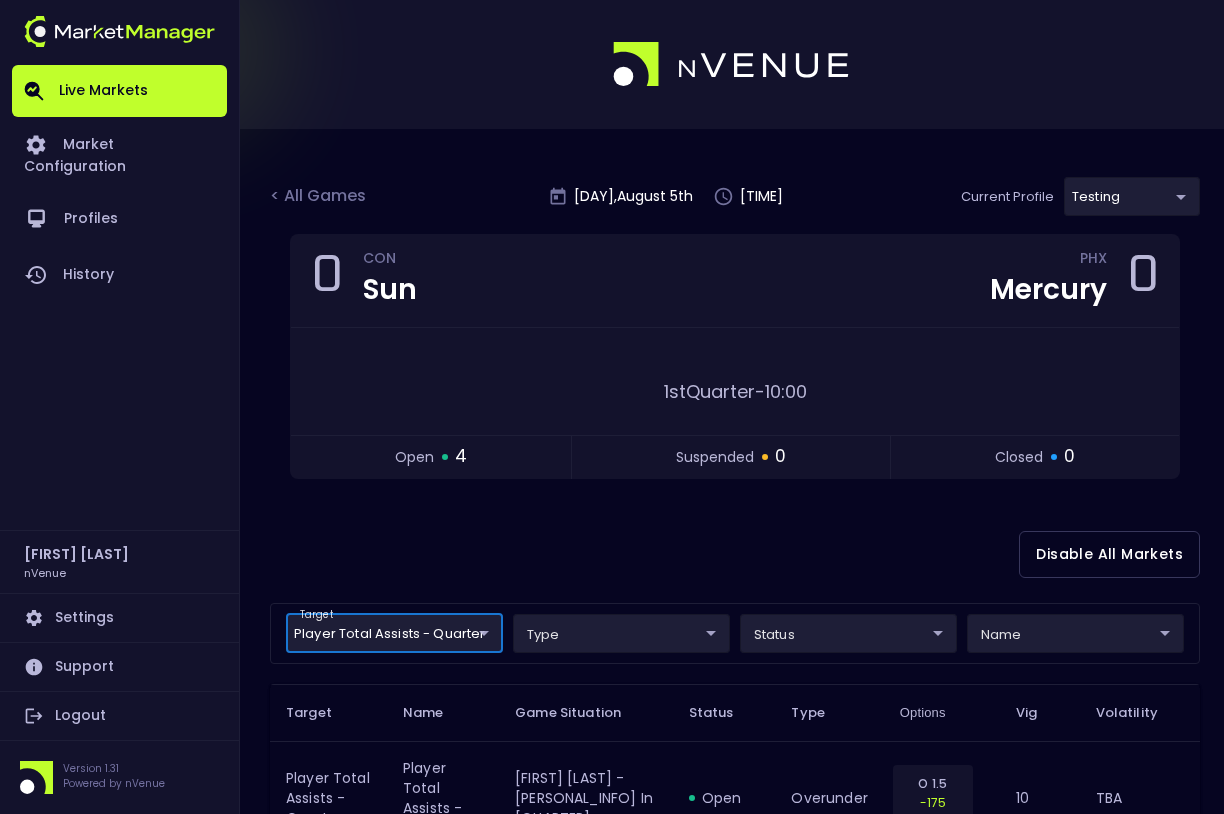click on "Live Markets Market Configuration Profiles History [PERSON] nVenue Settings Support Logout Version 1.31 Powered by nVenue All Games [DAY] , August 5 th [TIME] Current Profile testing d66ee90f-df8e-430e-a05c-aaf70ad95ad9 Select Target Market Status Type Vig Volatility Options Close 0 CON Sun PHX Mercury 0 1st Quarter -10:00 open 4 suspended 0 closed 0 Disable All Markets target Player Total Assists - Quarter Player Total Assists - Quarter type status name Target Name Game Situation Status Type Options Vig Volatility Player Total Assists - Quarter Player Total Assists - Quarter Alyssa Thomas - Assists in Quarter 1 open overunder O 1.5 -175 10 TBA Player Total Assists - Quarter Player Total Assists - Quarter Alyssa Thomas - Assists in Quarter 1 open overunder O 1.5 -142 U 1.5 -106 10 TBA Player Total Assists - Quarter Player Total Assists - Quarter Marina Mabrey - Assists in Quarter 1 open overunder O 1.5 +170 10 TBA Player Total Assists - Quarter open 10" at bounding box center (612, 674) 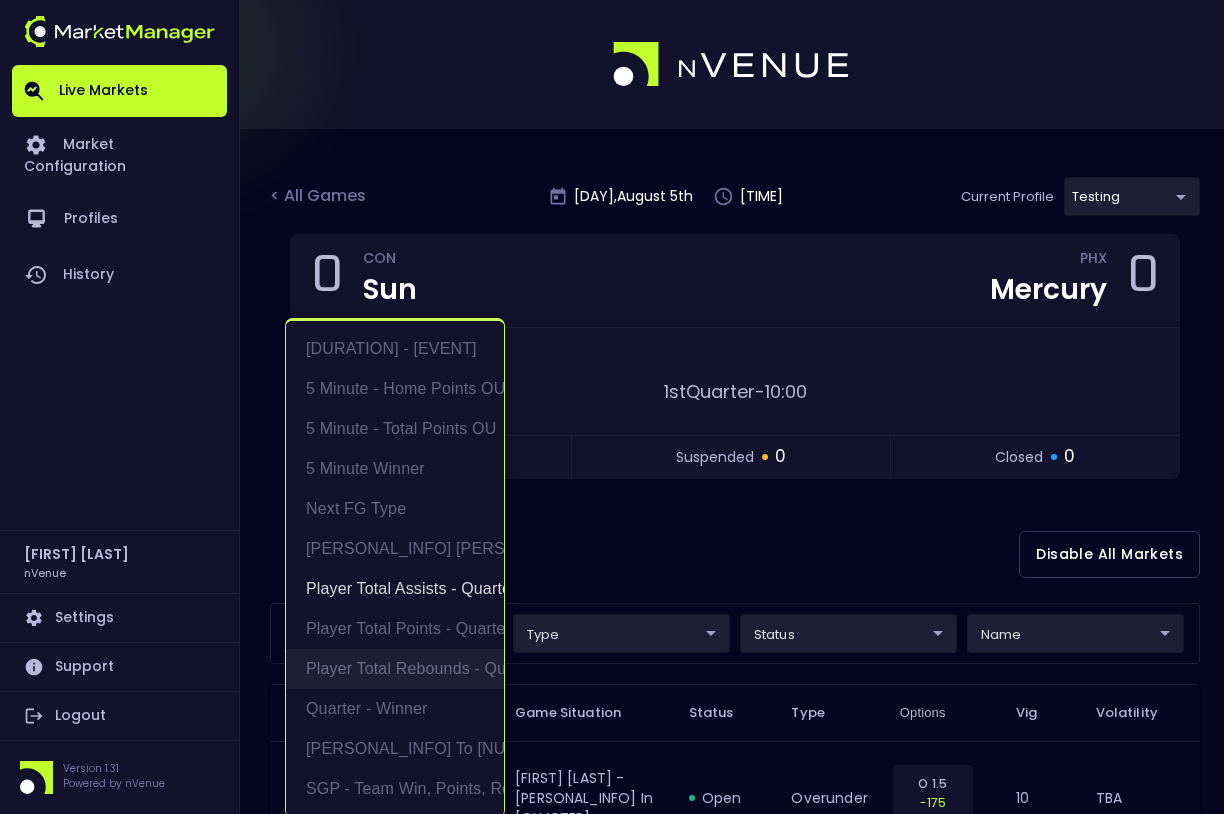click on "Player Total Rebounds - Quarter" at bounding box center [395, 669] 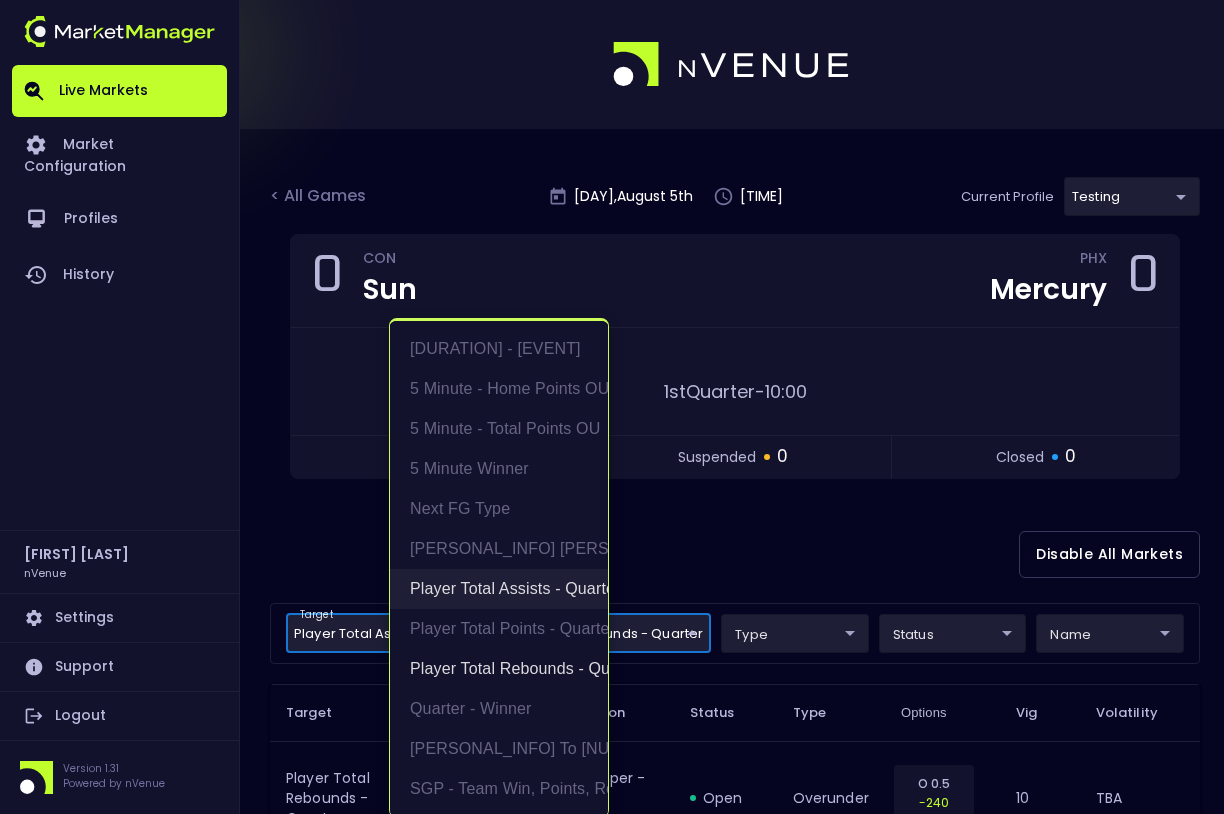 click on "Player Total Assists - Quarter" at bounding box center (499, 589) 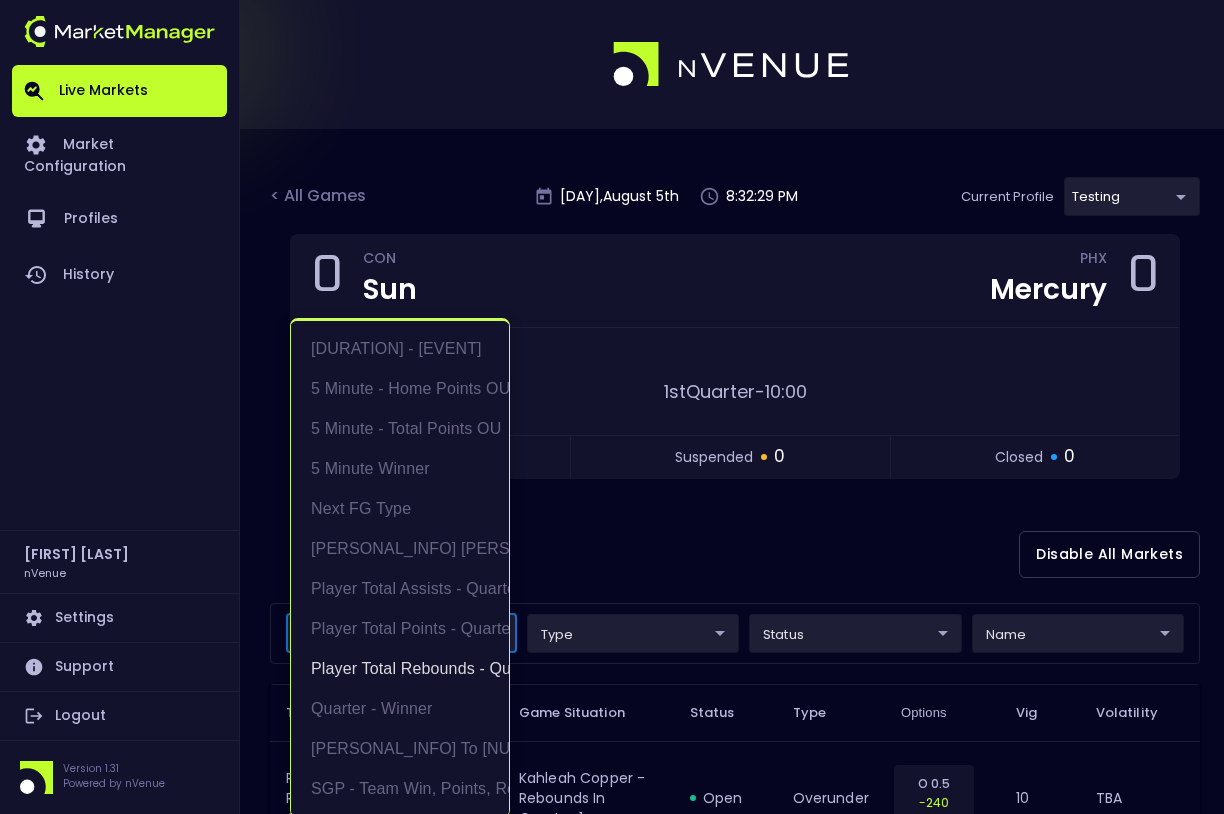 click at bounding box center (612, 407) 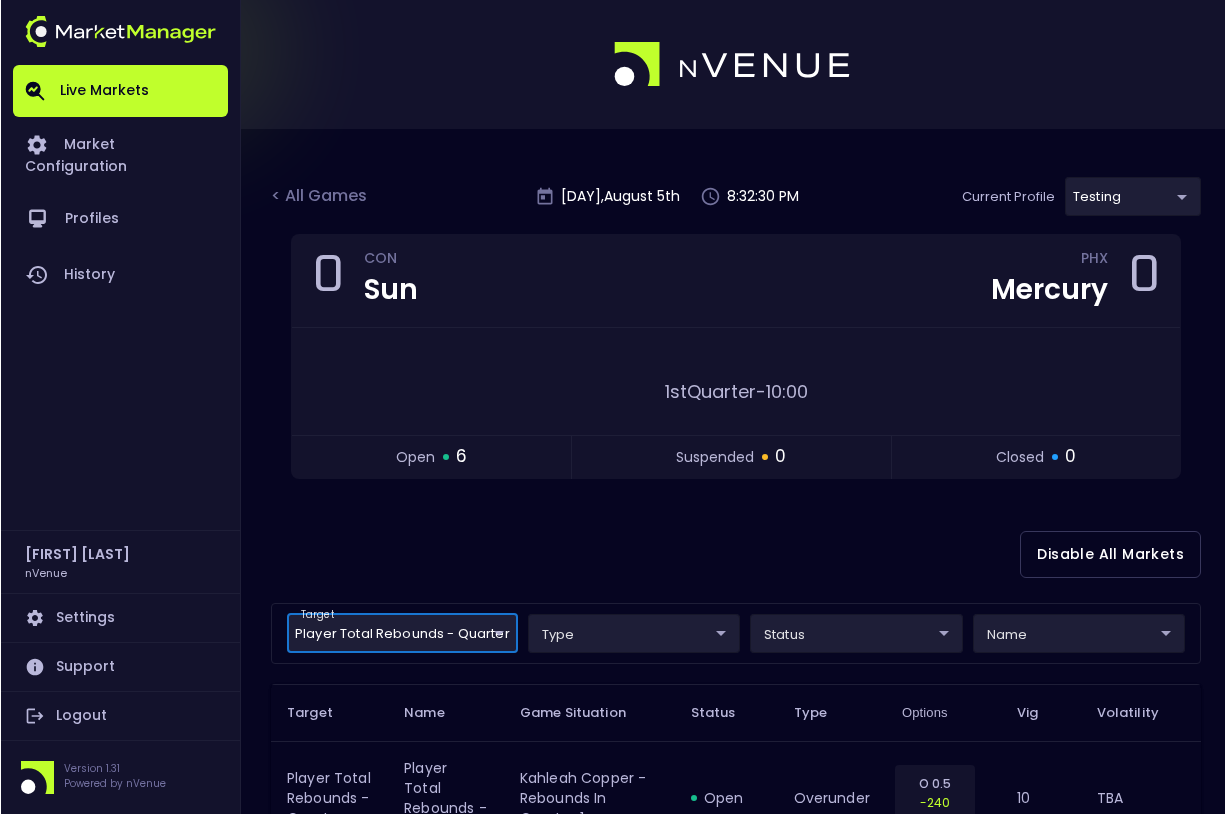 scroll, scrollTop: 0, scrollLeft: 0, axis: both 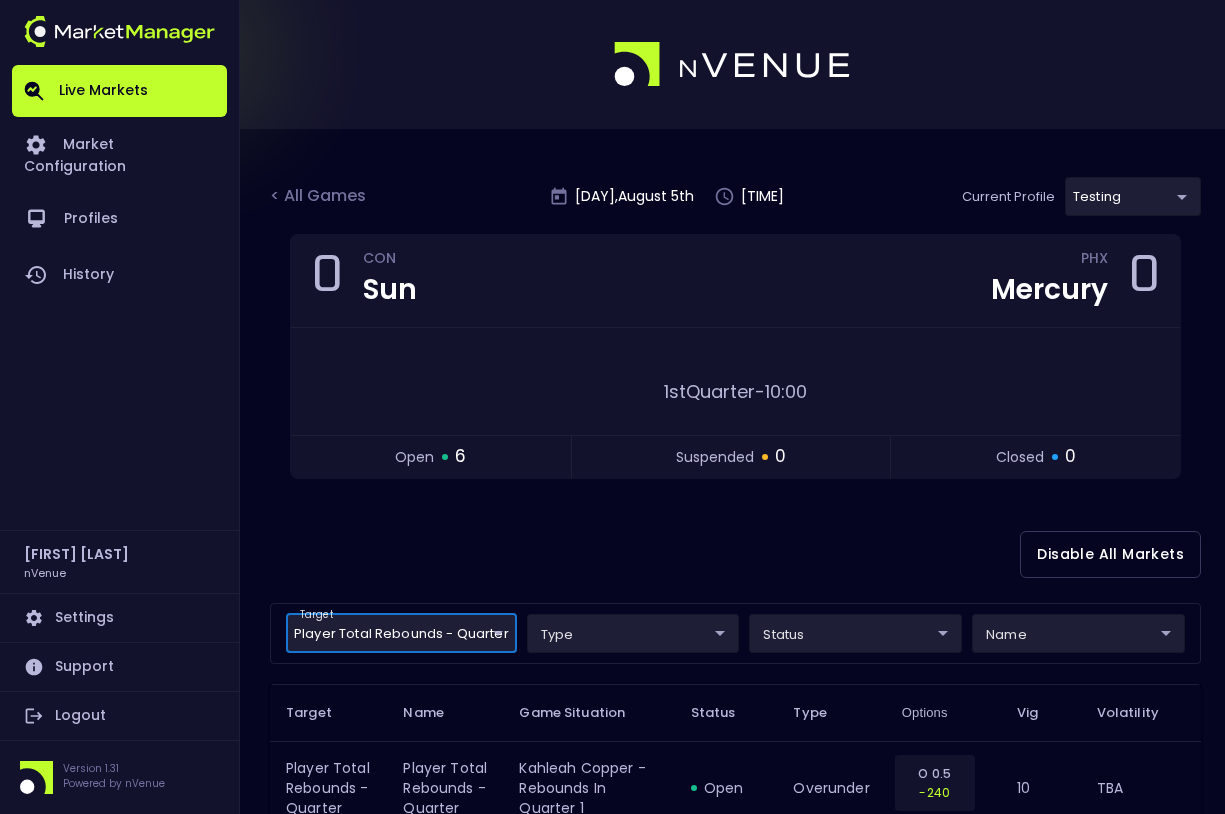click on "Live Markets Market Configuration Profiles History [FIRST] [LAST] nVenue Settings Support Logout Version 1.31 Powered by nVenue < All Games Tuesday , August 5 th [TIME] Current Profile testing [UUID] Select Target Market Status Type Vig Volatility Options Close 0 CON Sun PHX Mercury 0 1st Quarter - 10:00 open 6 suspended 0 closed 0 Disable All Markets target [PERSONAL_INFO] - [QUARTER] [PERSONAL_INFO] - [QUARTER] type status name Target Name Game Situation Status Type Options Vig Volatility [PERSONAL_INFO] - [QUARTER] [PERSONAL_INFO] - [QUARTER] [FIRST] [LAST] - [PERSONAL_INFO] in [QUARTER] open overunder O 0.5 -240 10 TBA [PERSONAL_INFO] - [QUARTER] [PERSONAL_INFO] - [QUARTER] [FIRST] [LAST] - [PERSONAL_INFO] in [QUARTER] open overunder O 0.5 -185 U 0.5 +122 10 TBA [PERSONAL_INFO] - [QUARTER] [PERSONAL_INFO] - [QUARTER] [FIRST] [LAST] - [PERSONAL_INFO] in [QUARTER] open overunder O 1.5 -160 10 TBA open overunder O 1.5 -130" at bounding box center (612, 774) 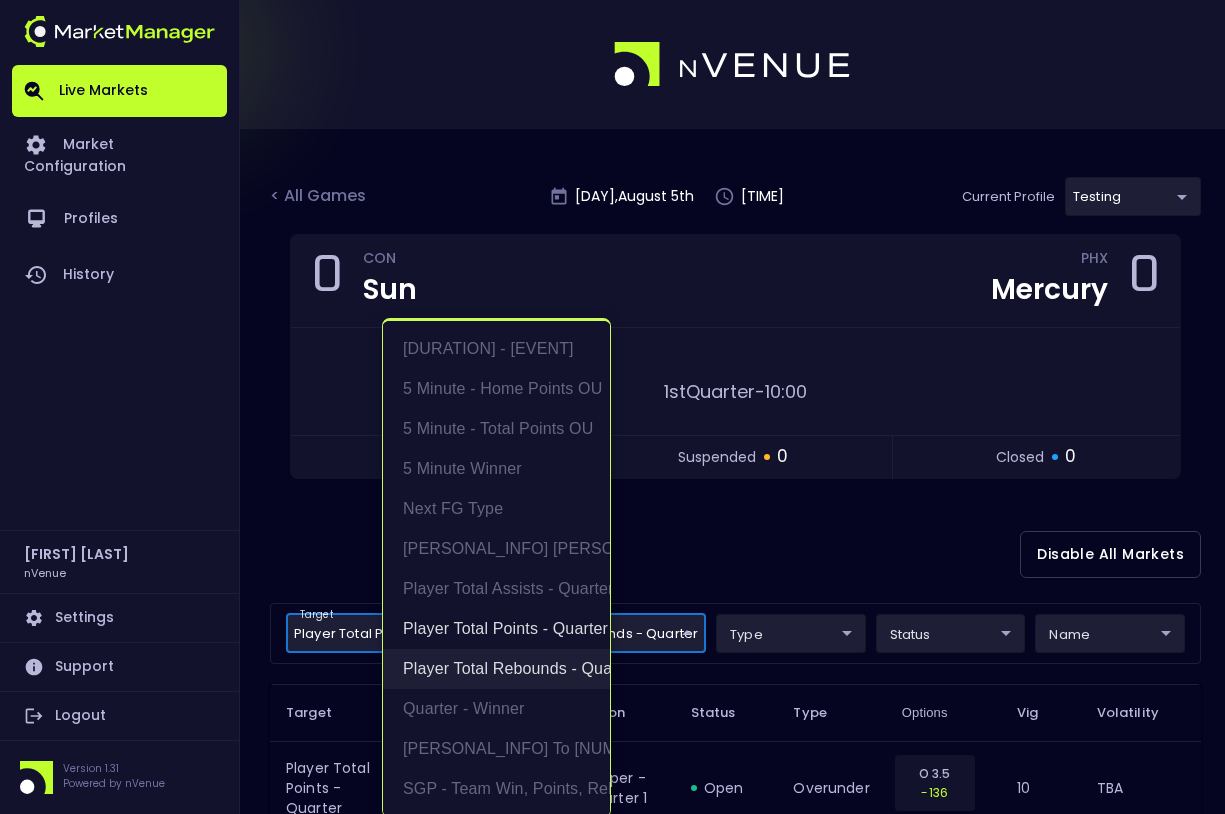 click on "Player Total Rebounds - Quarter" at bounding box center [496, 669] 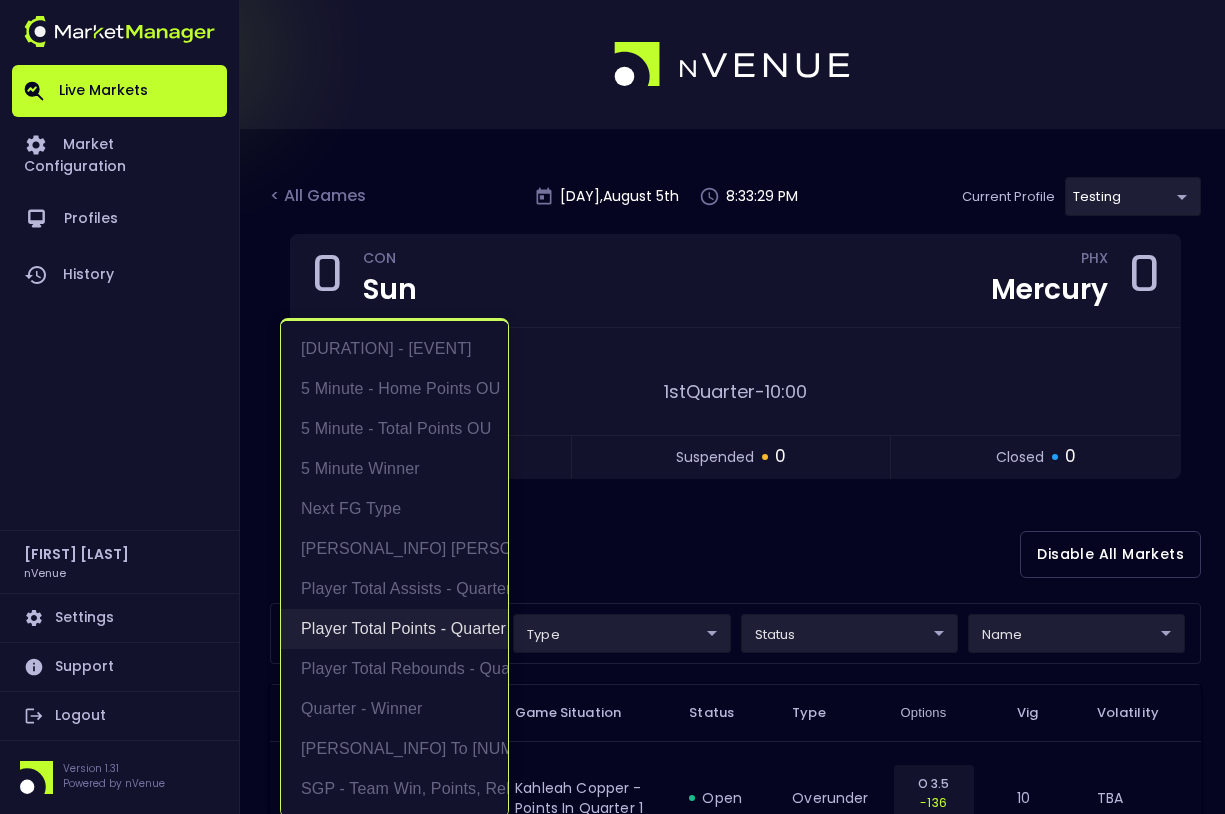 click on "Player Total Points - Quarter" at bounding box center (394, 629) 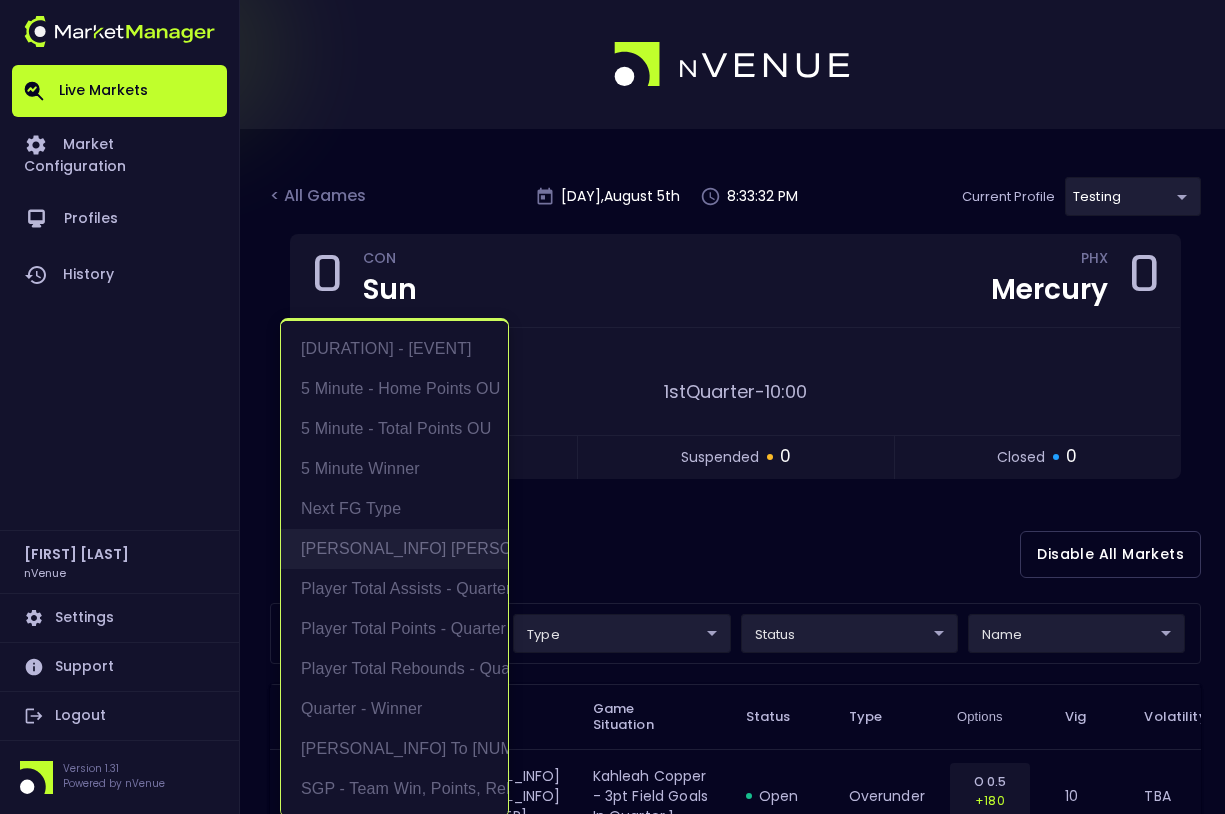 click on "[PERSONAL_INFO] [PERSONAL_INFO] - [QUARTER]" at bounding box center (394, 549) 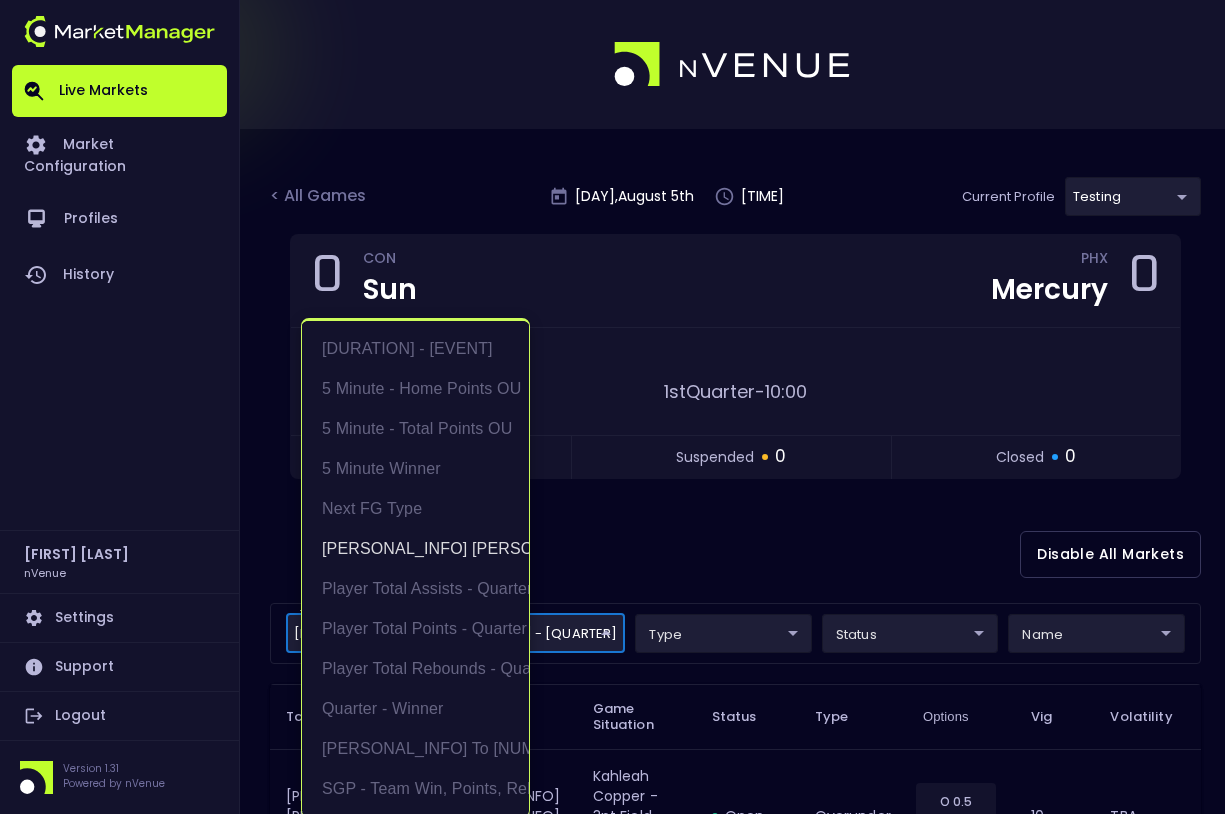 click at bounding box center [612, 407] 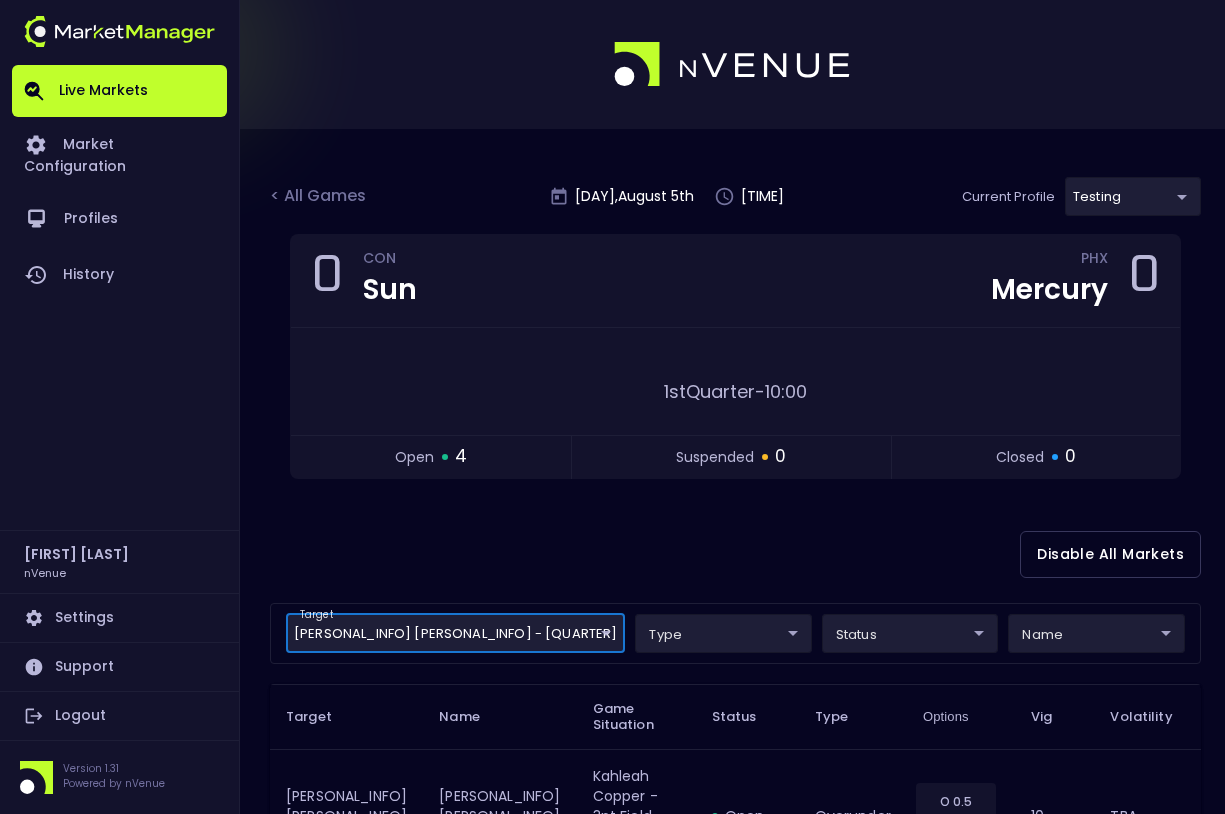 scroll, scrollTop: 0, scrollLeft: 0, axis: both 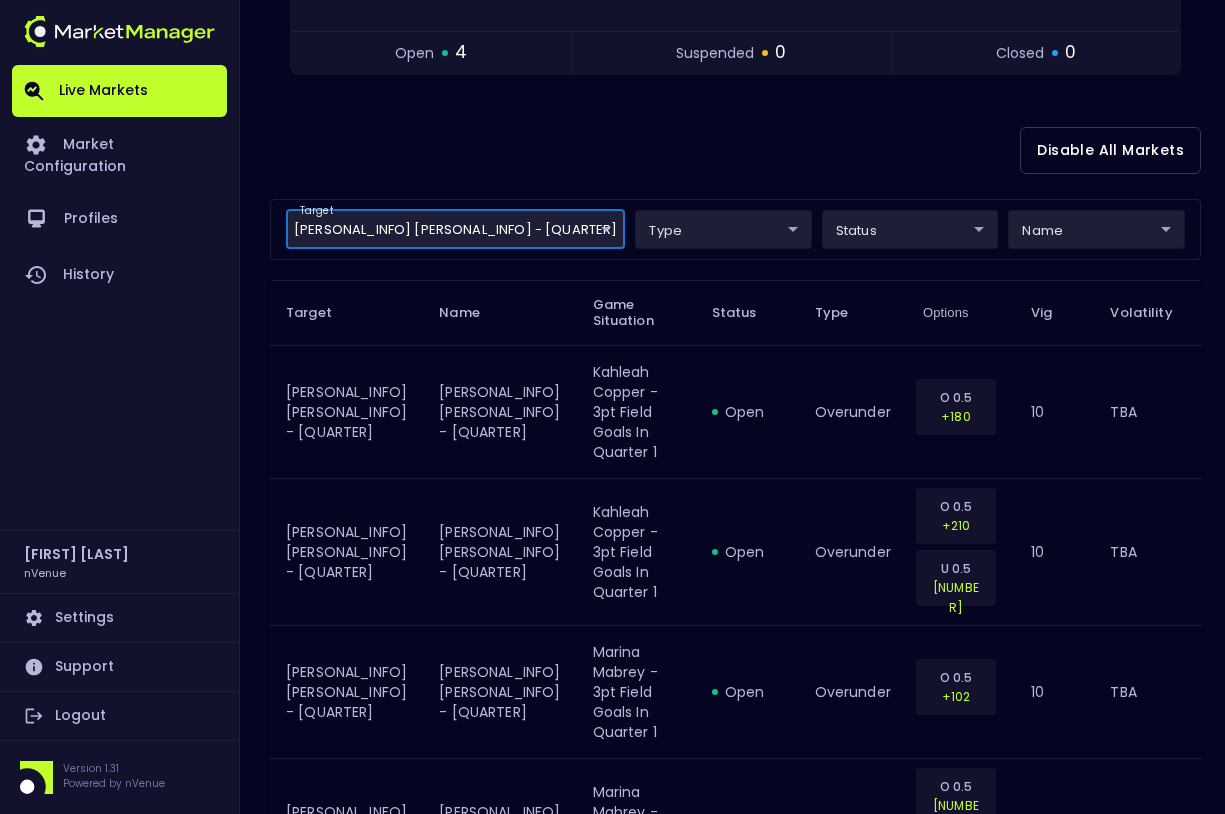 click on "Live Markets Market Configuration Profiles History Jerry Griffith nVenue Settings Support Logout Version 1.31 Powered by nVenue < All Games Tuesday , August 5th 8:43:35 PM Current Profile testing d66ee90f-df8e-430e-a05c-aaf70ad95ad9 Select Target Market Status Type Vig Volatility Options Close 0 CON Sun PHX Mercury 0 M . Mabrey : 0 pts N . Mack : 0 pts 1st Quarter - 10:00 open 4 suspended 0 closed 0 Disable All Markets target Player Total 3pt Field Goals - Quarter Player Total 3pt Field Goals - Quarter type status name Target Name Game Situation Status Type Options Vig Volatility Player Total 3pt Field Goals - Quarter Player Total 3pt Field Goals - Quarter Kahleah Copper - 3pt Field Goals in Quarter 1 open overunder O 0.5 +180 10 TBA Player Total 3pt Field Goals - Quarter Player Total 3pt Field Goals - Quarter Kahleah Copper - 3pt Field Goals in Quarter 1 open overunder O 0.5 +210 U 0.5 -350 10 TBA Player Total 3pt Field Goals - Quarter open overunder O 0.5 +102" at bounding box center (612, 276) 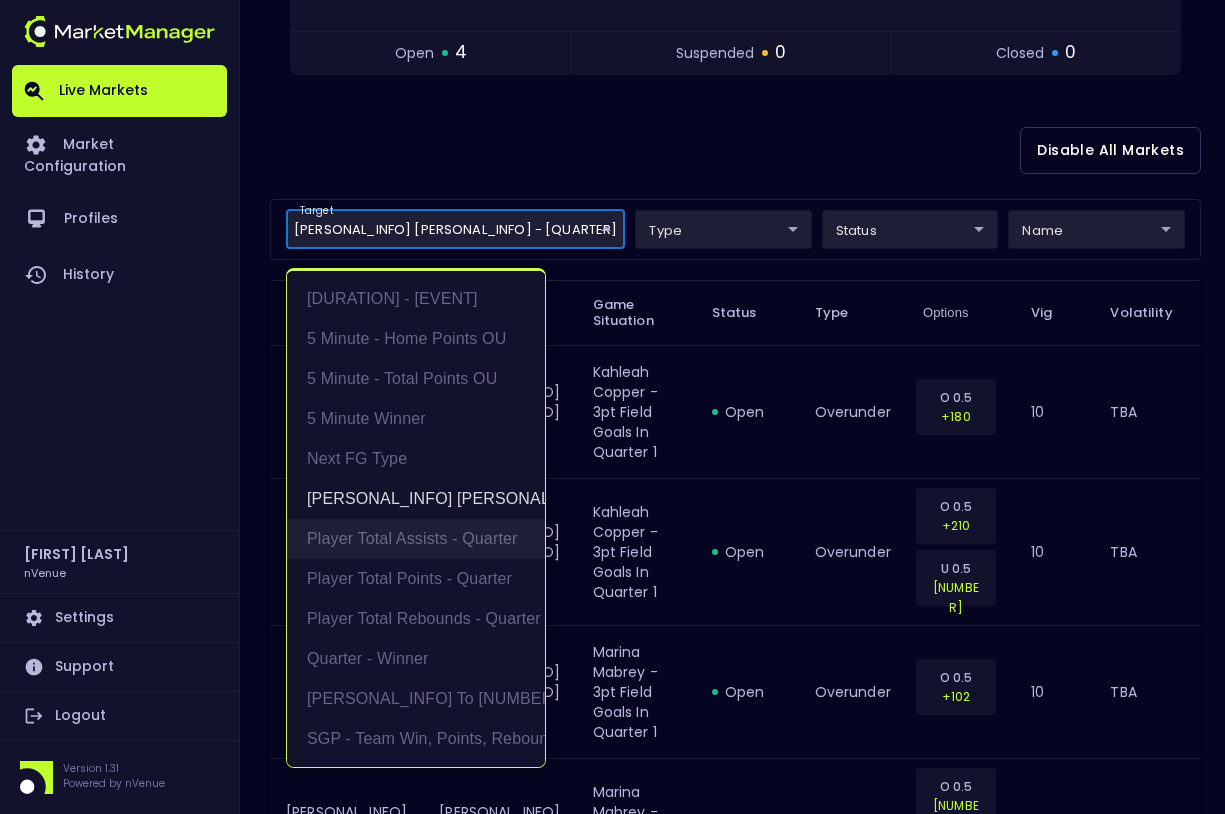 click on "Player Total Assists - Quarter" at bounding box center (416, 539) 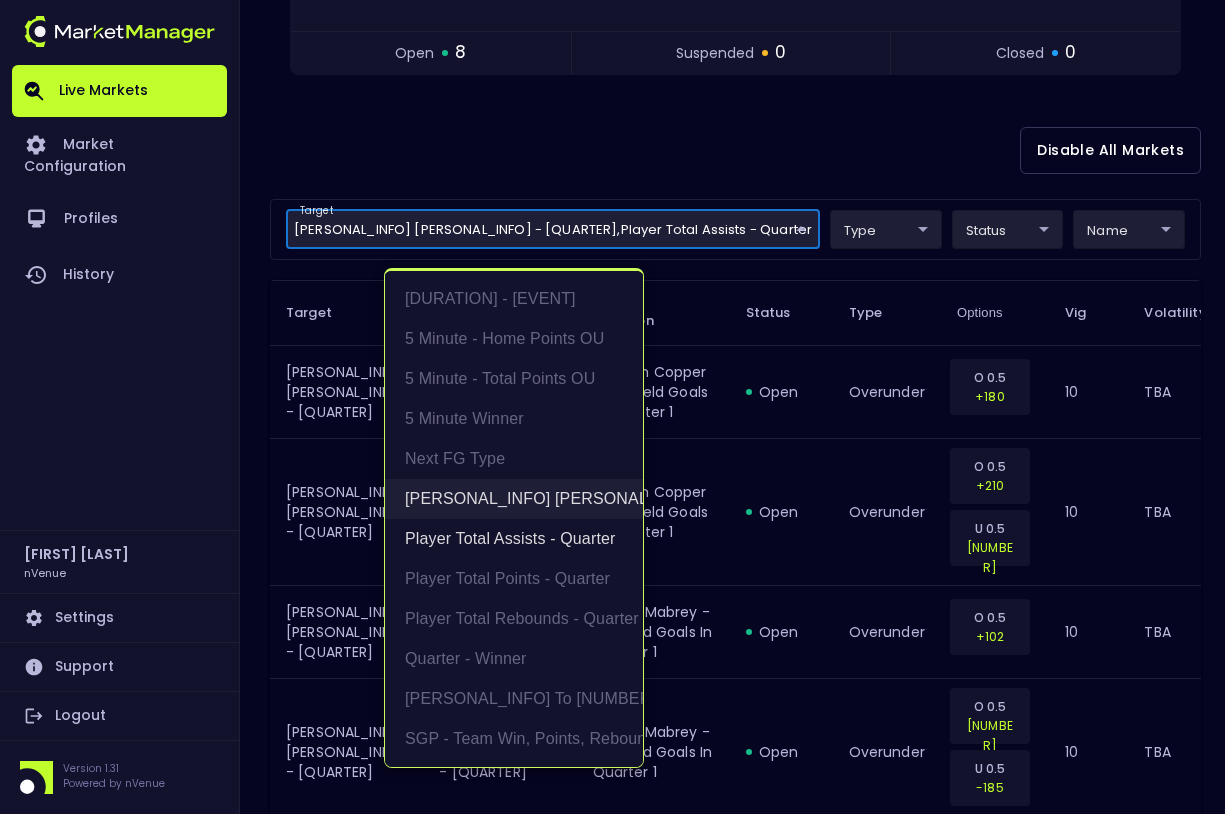 click on "[PERSONAL_INFO] [PERSONAL_INFO] - [QUARTER]" at bounding box center (514, 499) 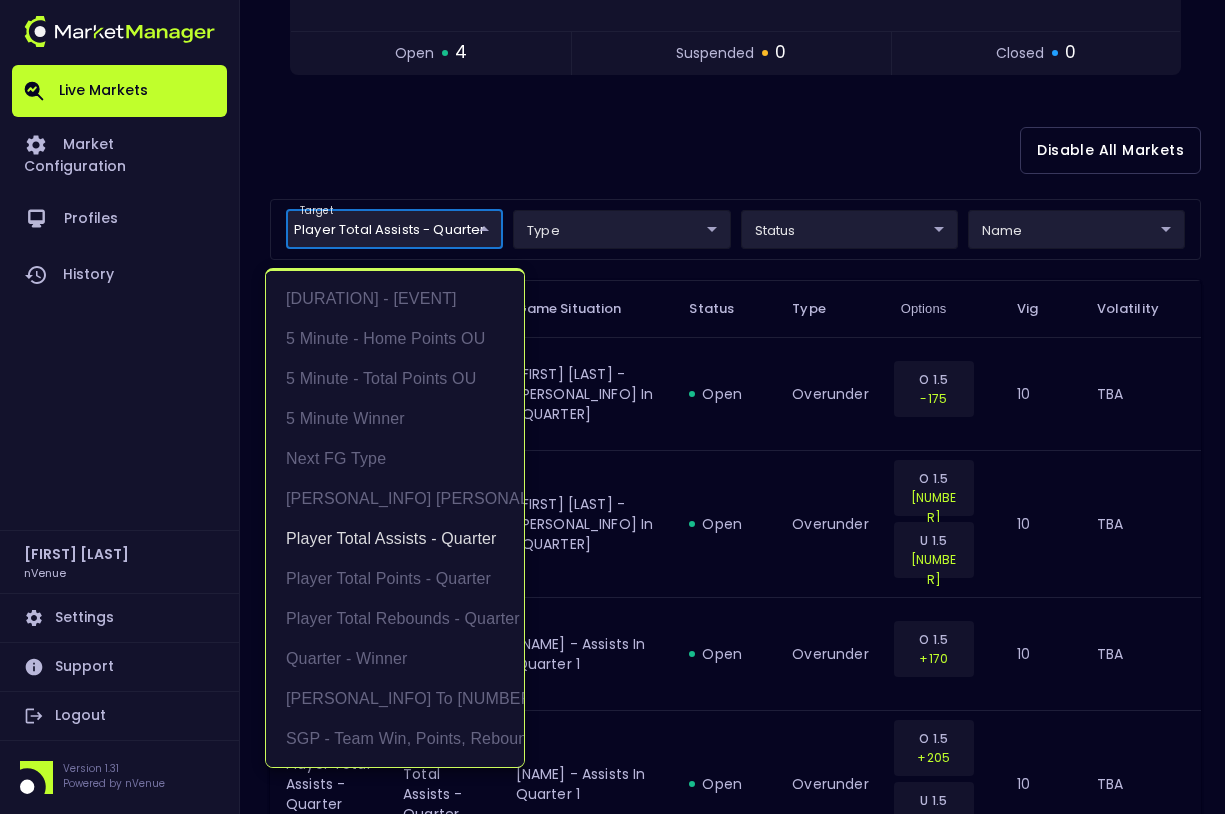 click at bounding box center (612, 407) 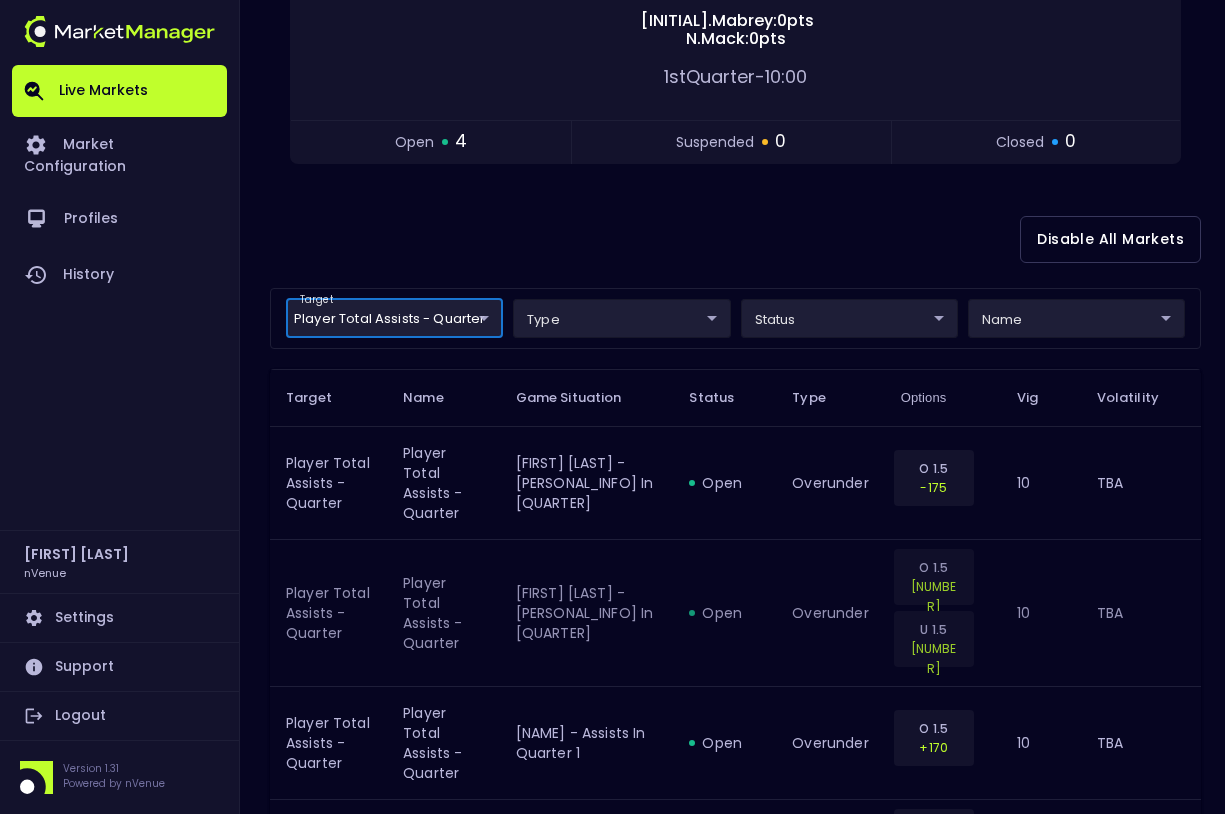 scroll, scrollTop: 362, scrollLeft: 0, axis: vertical 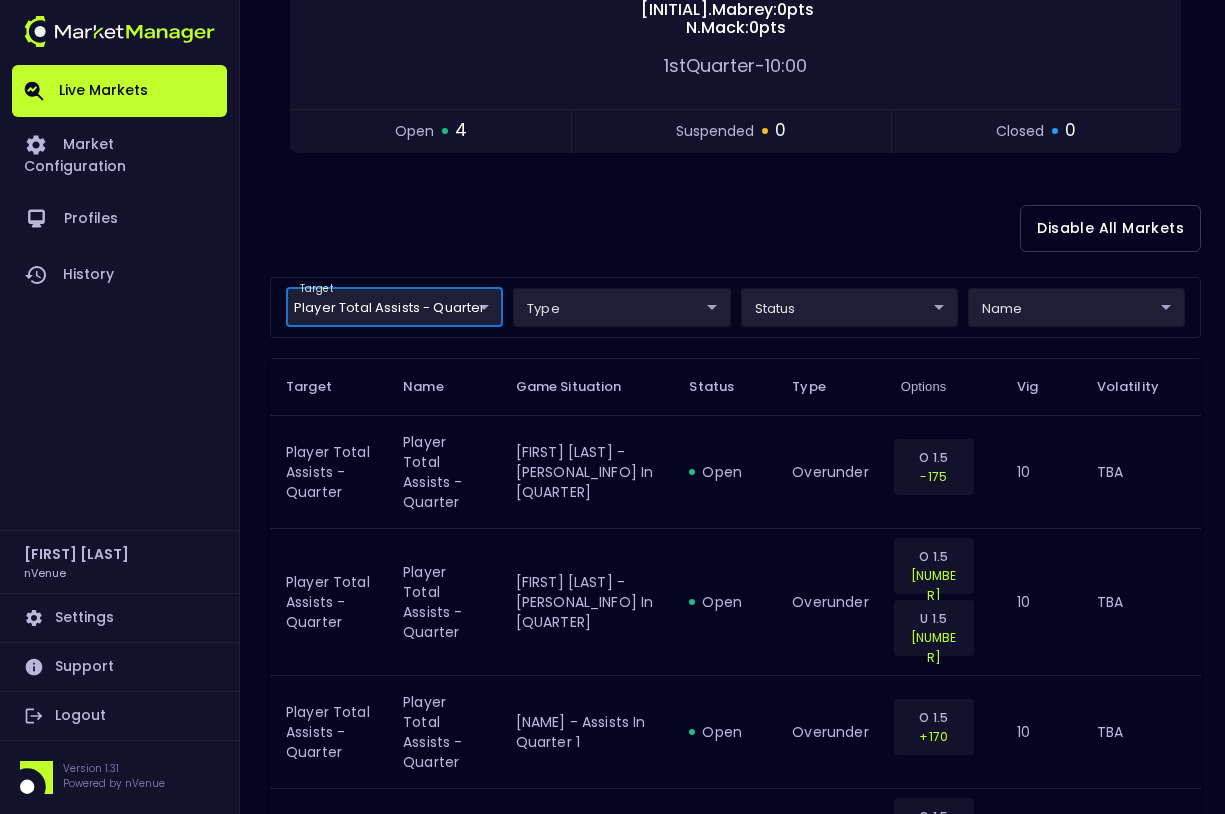 click on "Live Markets Market Configuration Profiles History Jerry   Griffith nVenue Settings Support Logout   Version 1.31  Powered by nVenue < All Games Tuesday ,  August   5 th [TIME] Current Profile testing [UUID] Select Target Market Status Type Vig Volatility Options Close 0 CON Sun PHX Mercury 0 M .  Mabrey :  0  pts N .  Mack :  0  pts 1st  Quarter  -  10:00 open 4 suspended 0 closed 0 Disable All Markets target Player Total Assists - Quarter Player Total Assists - Quarter ​ type ​ ​ status ​ ​ name ​ ​ Target Name Game Situation Status Type Options Vig Volatility Player Total Assists - Quarter Player Total Assists - Quarter Alyssa Thomas - Assists in Quarter 1  open overunder O 1.5 -175 10 TBA Player Total Assists - Quarter Player Total Assists - Quarter Alyssa Thomas - Assists in Quarter 1  open overunder O 1.5 -142 U 1.5 -106 10 TBA Player Total Assists - Quarter Player Total Assists - Quarter Marina Mabrey - Assists in Quarter 1  open overunder O 1.5 +170 10" at bounding box center [612, 330] 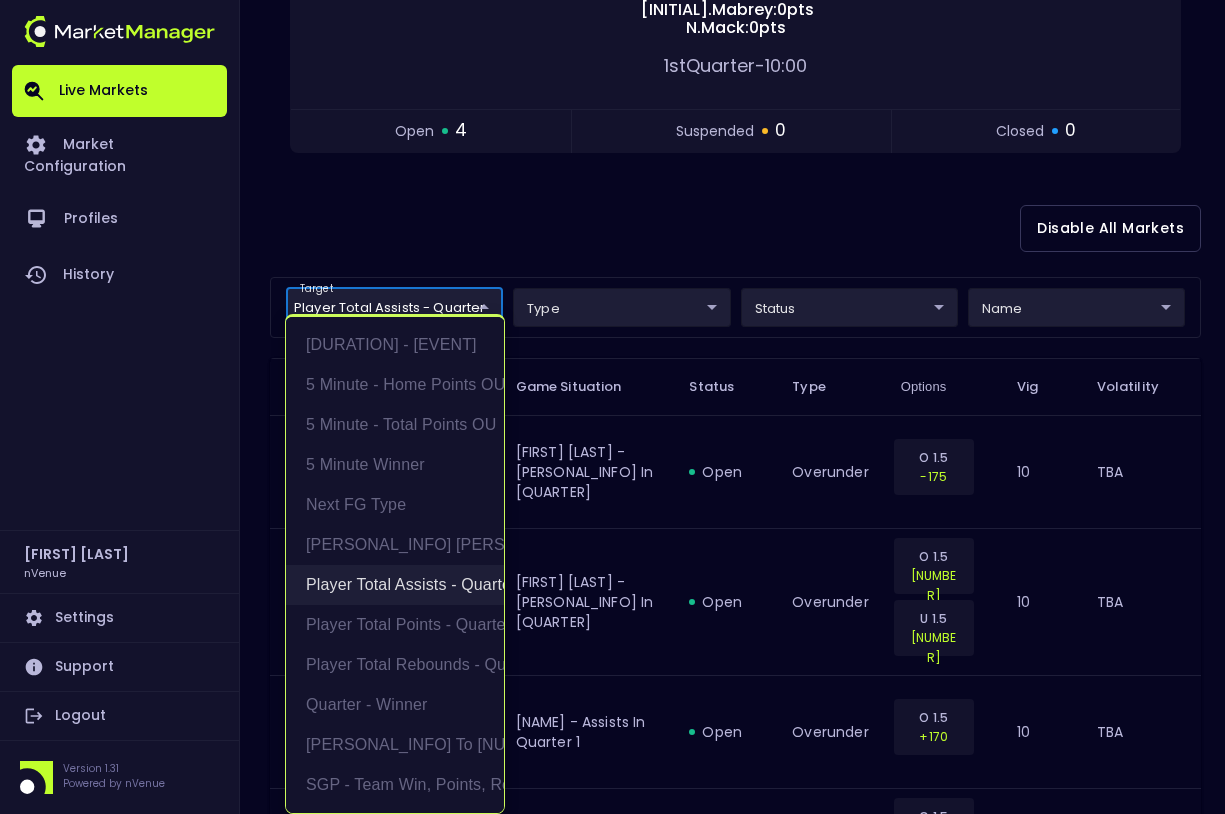 scroll, scrollTop: 3, scrollLeft: 0, axis: vertical 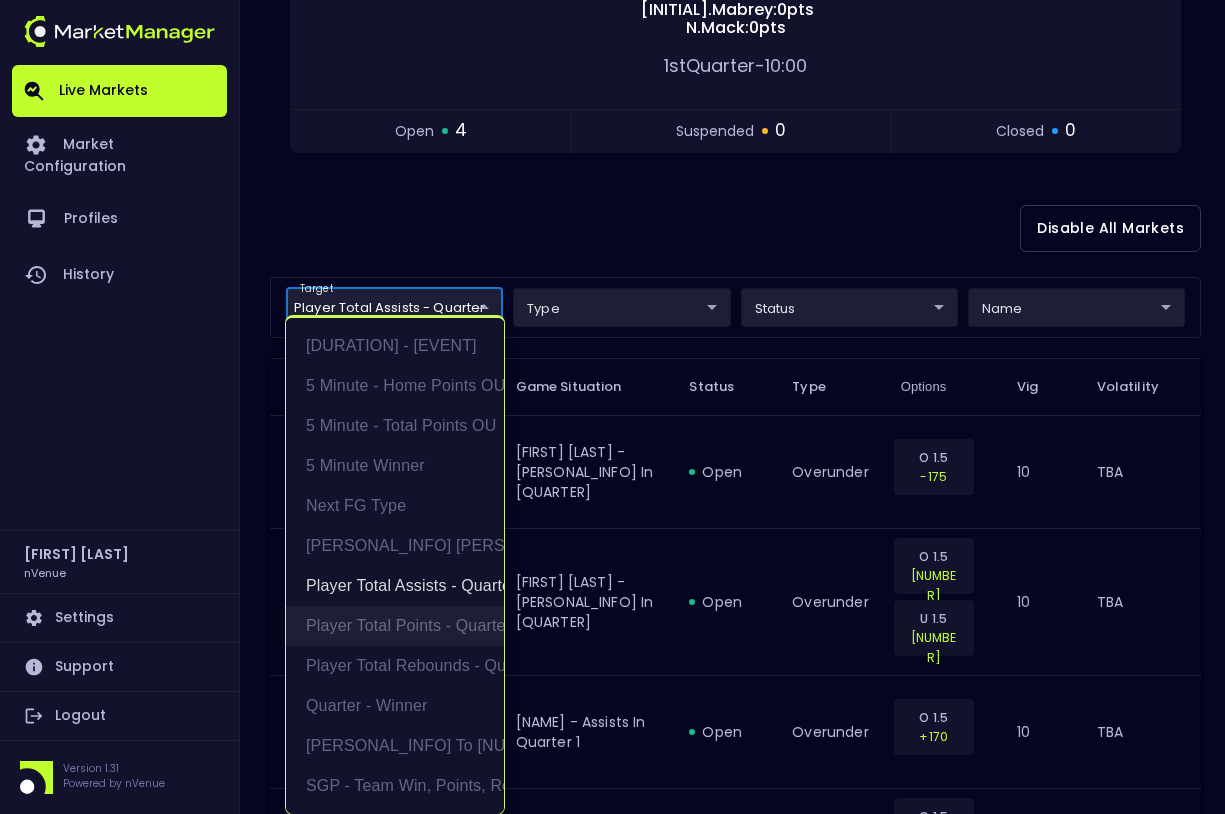 click on "Player Total Points - Quarter" at bounding box center (395, 626) 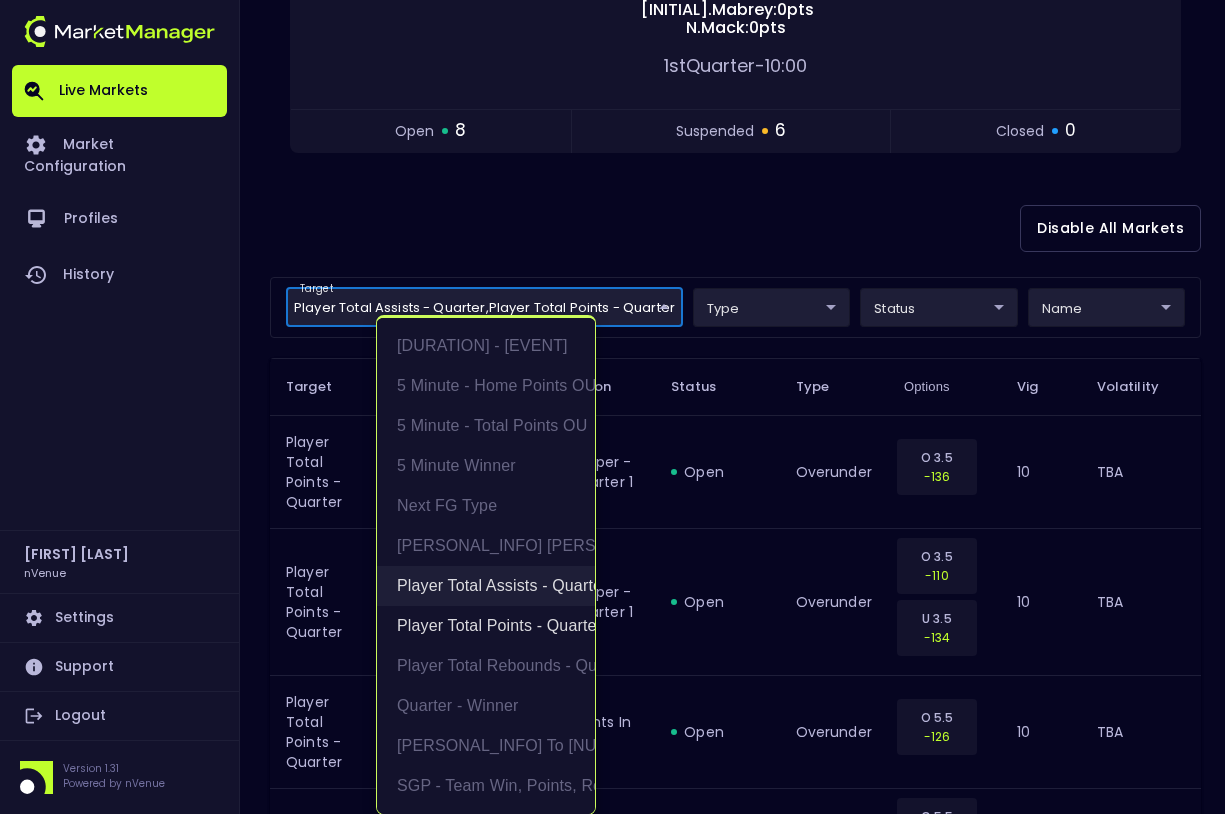 click on "Player Total Assists - Quarter" at bounding box center [486, 586] 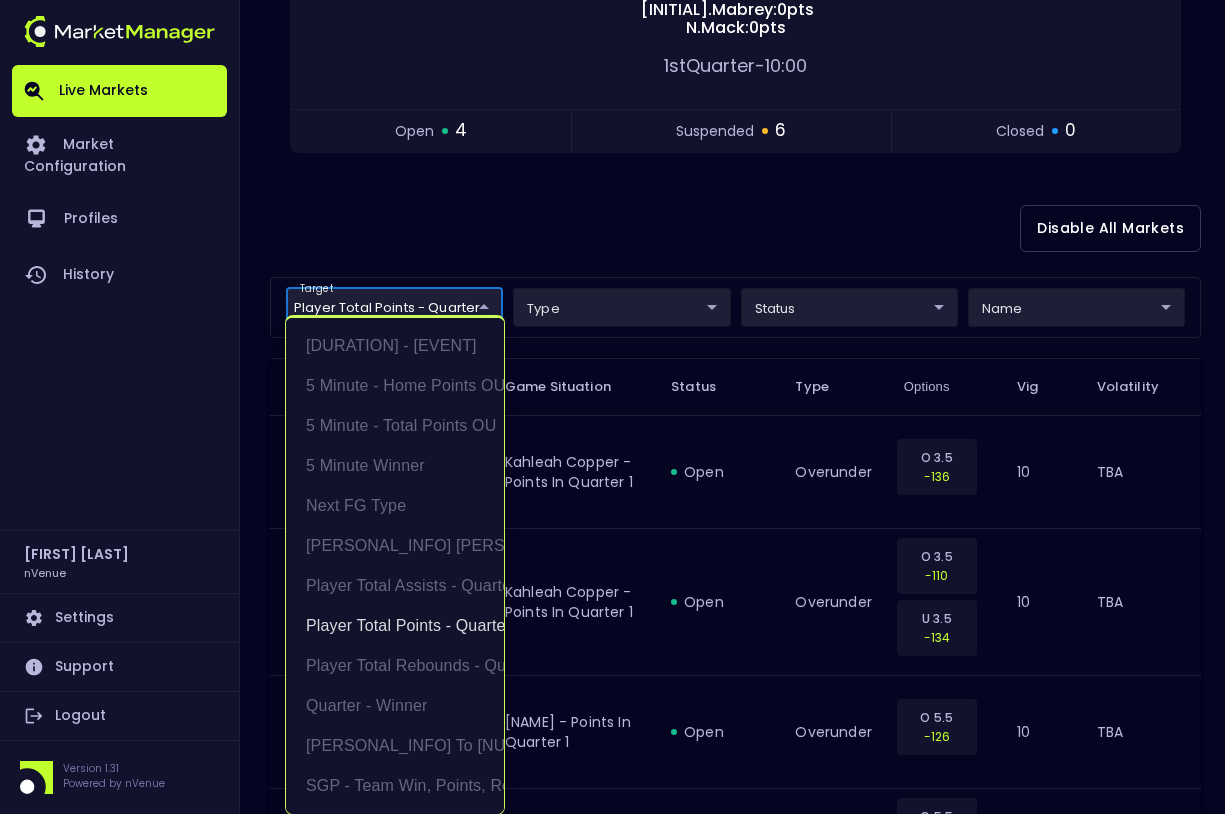 click at bounding box center [612, 407] 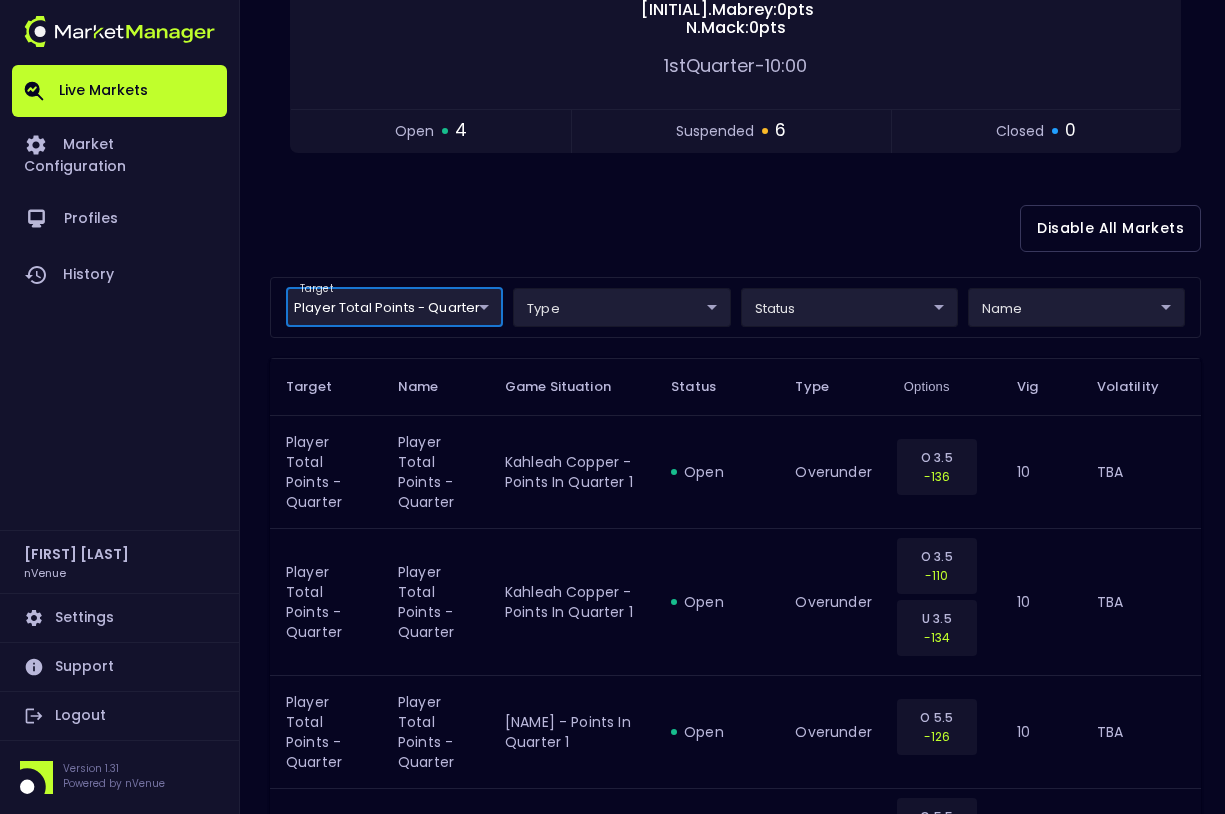 scroll, scrollTop: 0, scrollLeft: 0, axis: both 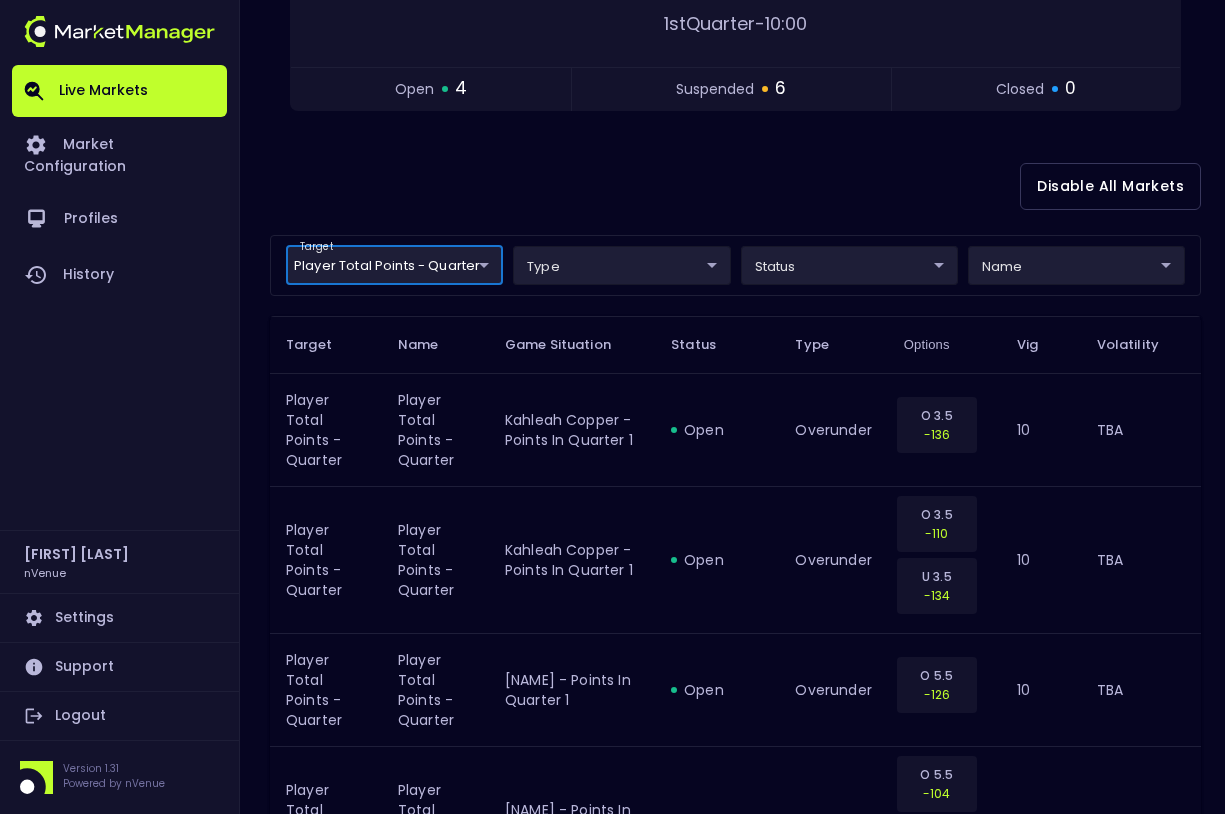 click on "Live Markets Market Configuration Profiles History Jerry   [LAST], nVenue Settings Support Logout   Version 1.31  Powered by nVenue < All Games Tuesday ,  August   5 th 8:52:58 PM Current Profile testing d66ee90f-df8e-430e-a05c-aaf70ad95ad9 Select Target Market Status Type Vig Volatility Options Close 0 CON Sun PHX Mercury 0 M .  Mabrey :  0  pts N .  Mack :  0  pts 1st  Quarter  -  10:00 open 4 suspended 6 closed 0 Disable All Markets target Player Total Points - Quarter Player Total Points - Quarter ​ type ​ ​ status ​ ​ name ​ ​ Target Name Game Situation Status Type Options Vig Volatility Player Total Points - Quarter Player Total Points - Quarter Kahleah Copper - Points in Quarter 1  open overunder O 3.5 -136 10 TBA Player Total Points - Quarter Player Total Points - Quarter Kahleah Copper - Points in Quarter 1  open overunder O 3.5 -110 U 3.5 -134 10 TBA Player Total Points - Quarter Player Total Points - Quarter Tina Charles - Points in Quarter 1  open overunder O 5.5 -126 10 TBA open 10" at bounding box center (612, 678) 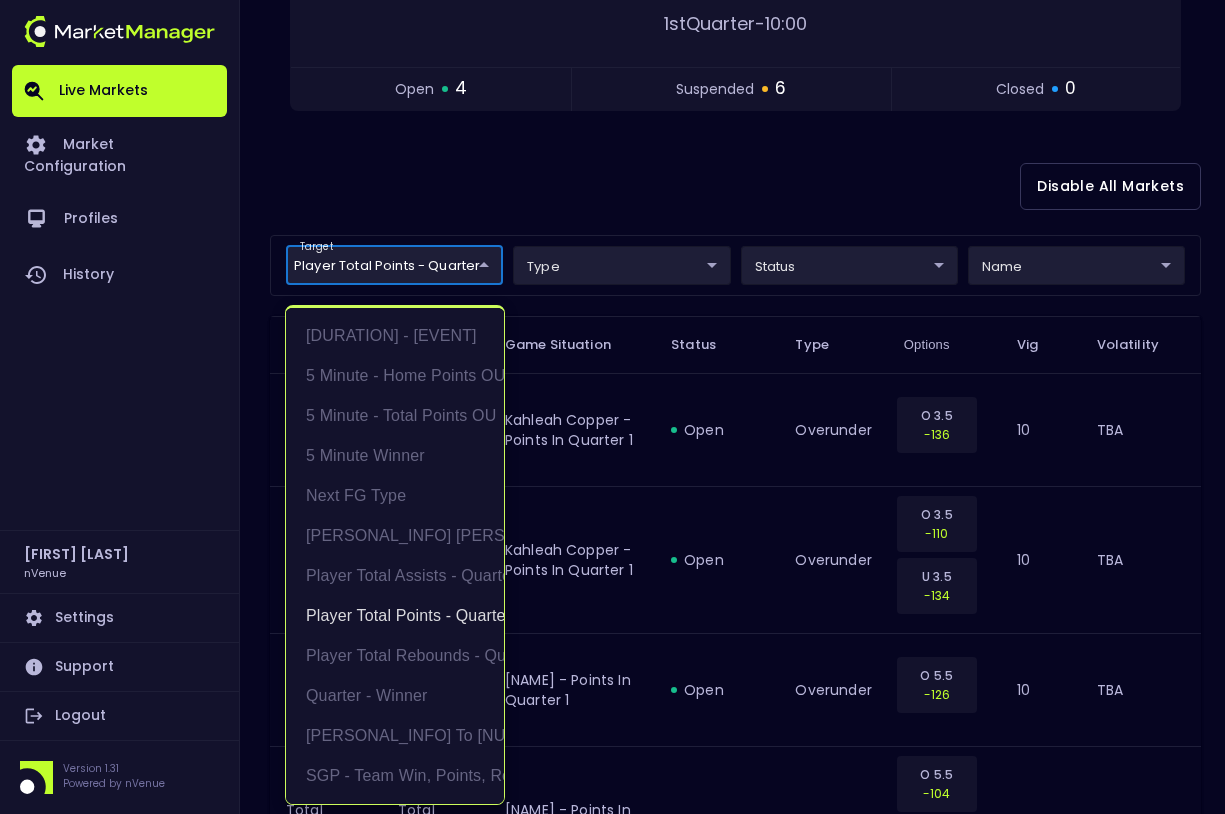 click at bounding box center [612, 407] 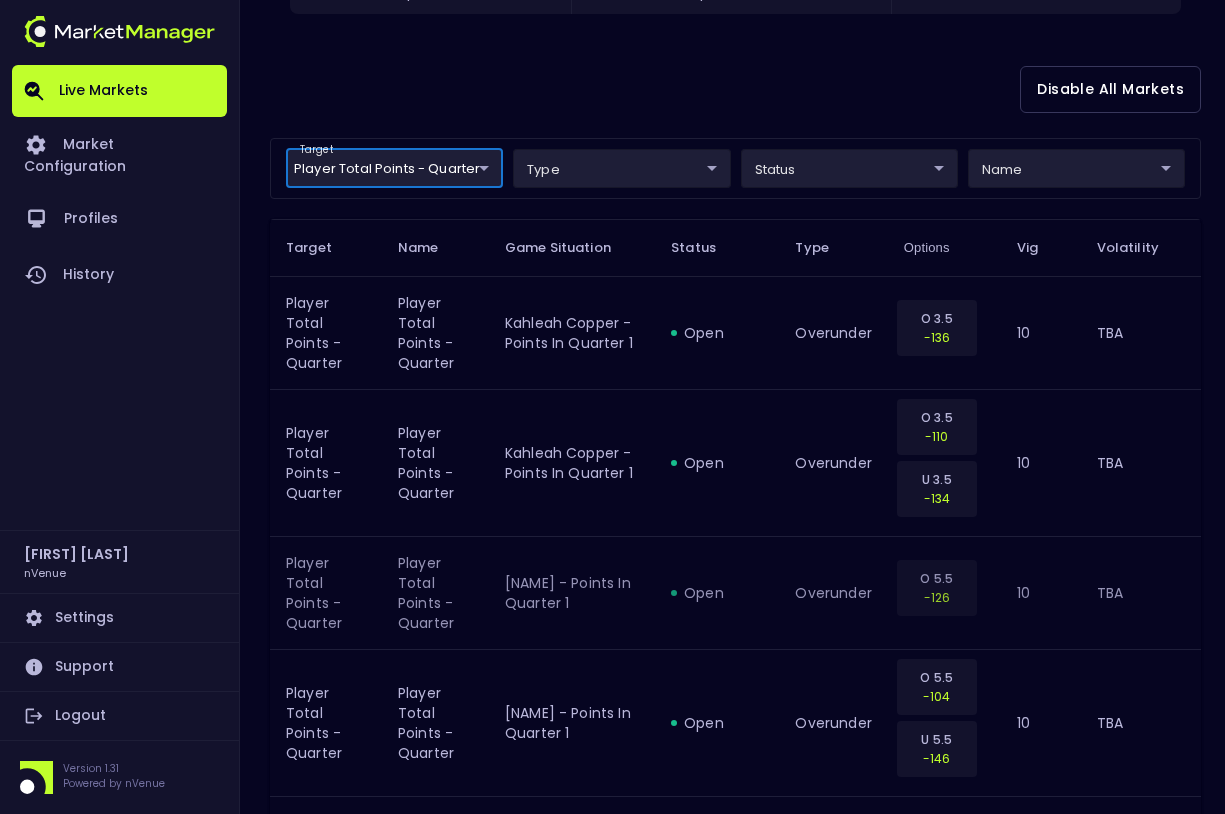 scroll, scrollTop: 519, scrollLeft: 0, axis: vertical 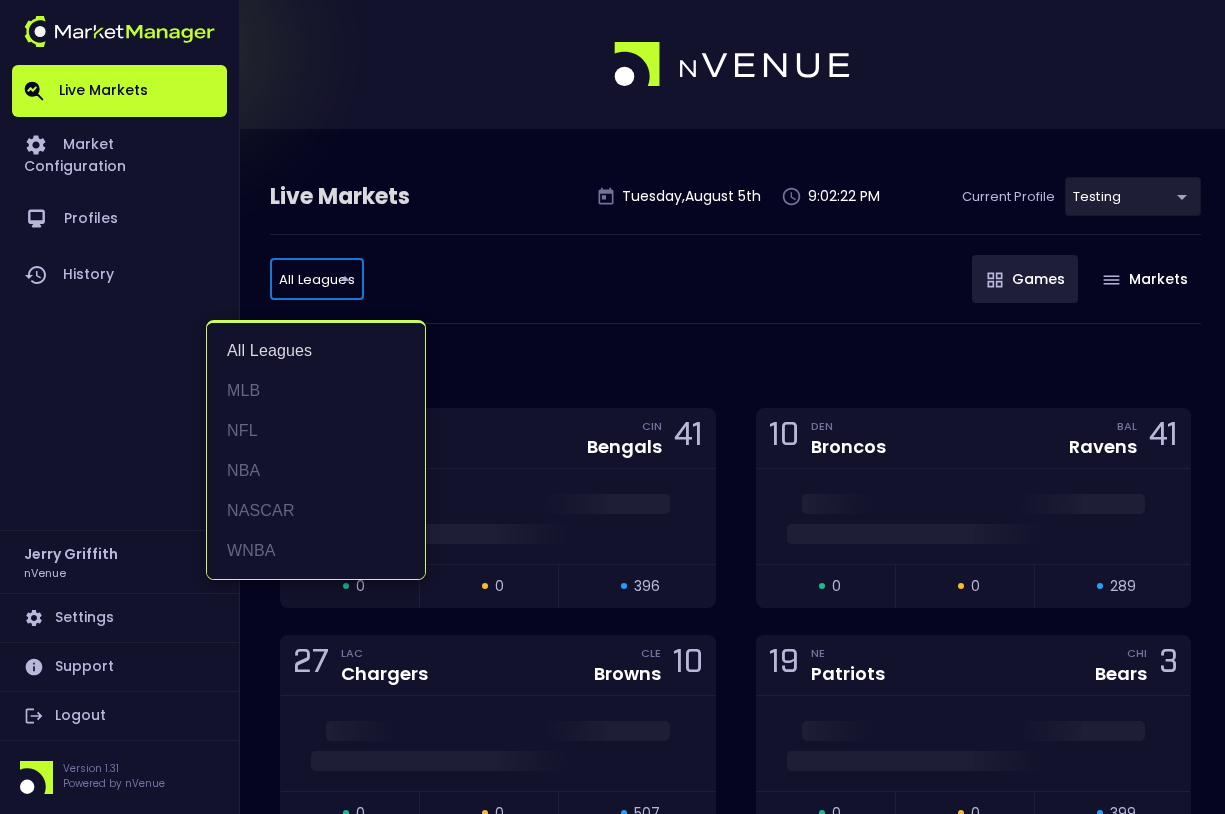 click on "Live Markets Market Configuration Profiles History Jerry Griffith nVenue Settings Support Logout Version 1.31 Powered by nVenue Live Markets Tuesday , August 5 th 9:02:22 PM Current Profile testing d66ee90f-df8e-430e-a05c-aaf70ad95ad9 Select All Leagues all leagues ​ Games Markets NFL 4 Games LV Raiders CIN Bengals 41 open 0 suspended 0 closed 396 10 DEN Broncos BAL Ravens 41 open 0 suspended 0 closed 289 27 LAC Chargers CLE Browns 10 open 0 suspended 0 closed 507 19 NE Patriots CHI Bears 3 open 0 suspended 0 closed 399 NASCAR 7 Games Grant Park 165 From Stage - Lap / Race Lap / Replay Game open 0 suspended 0 closed 4 The Great American Getaway 400 Presented by VISITPA.COM From Stage - Lap / Race Lap / Replay Game open 0 suspended 0 closed 16 AdventHealth 400 From Stage - Lap / Race Lap / Replay Game open 0 suspended 0 closed 6 Iowa Corn 350 Powered by Ethanol From Stage - Lap / Race Lap / Replay Game open 0 suspended 0 closed 14 Quaker State 400 Available at Walmart" at bounding box center [612, 3579] 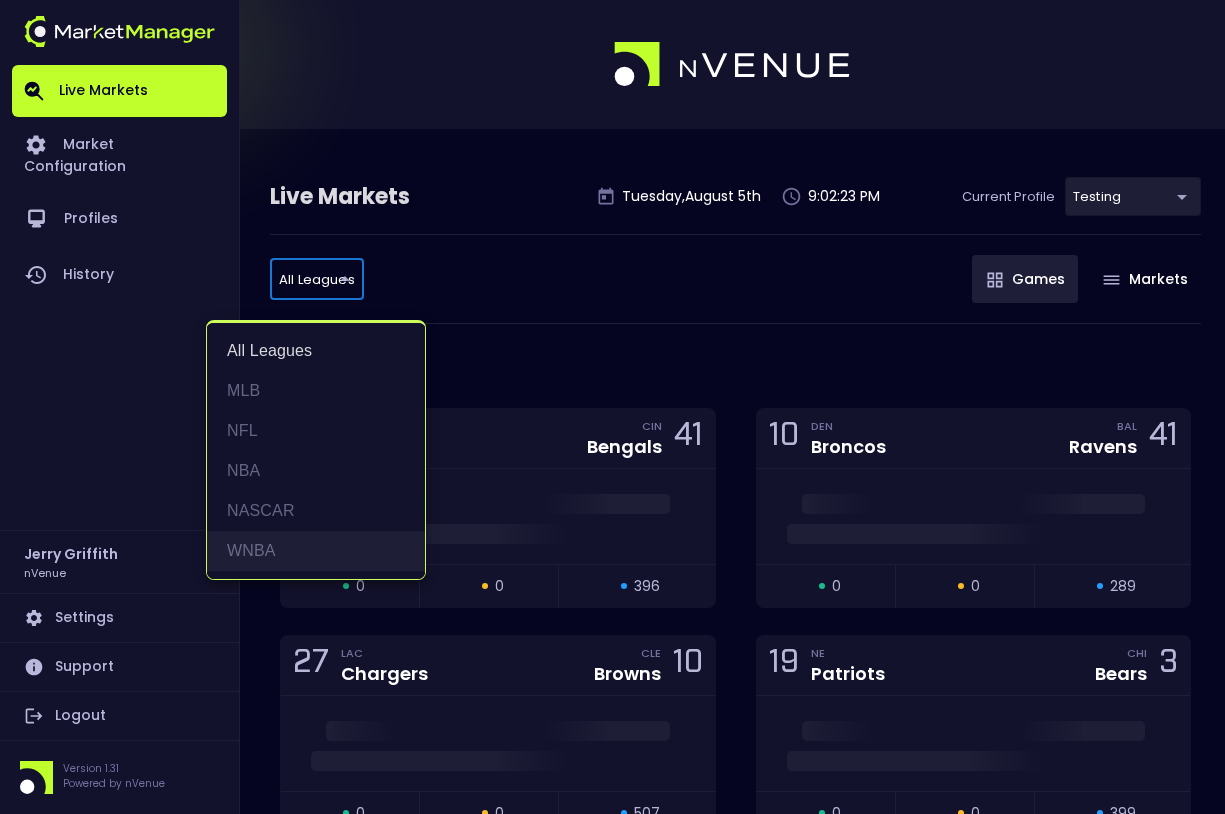 click on "WNBA" at bounding box center (316, 551) 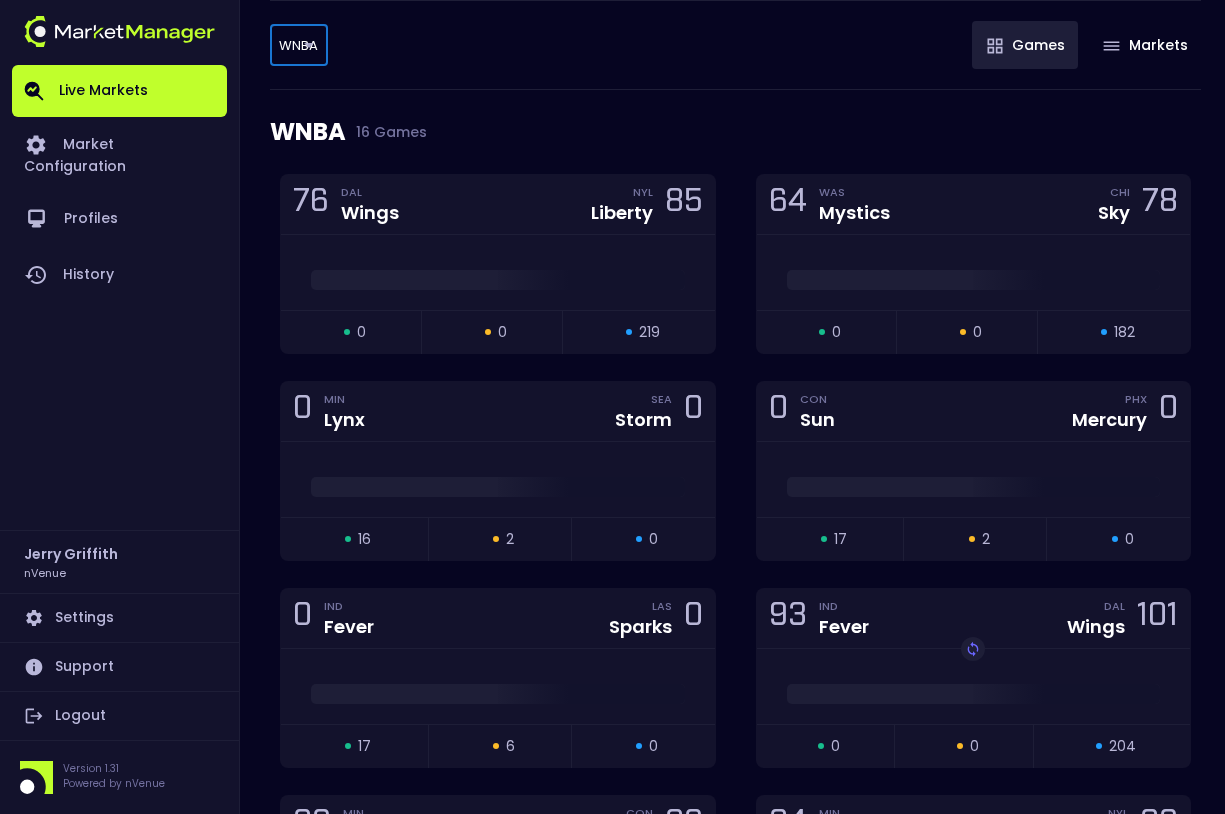 scroll, scrollTop: 301, scrollLeft: 0, axis: vertical 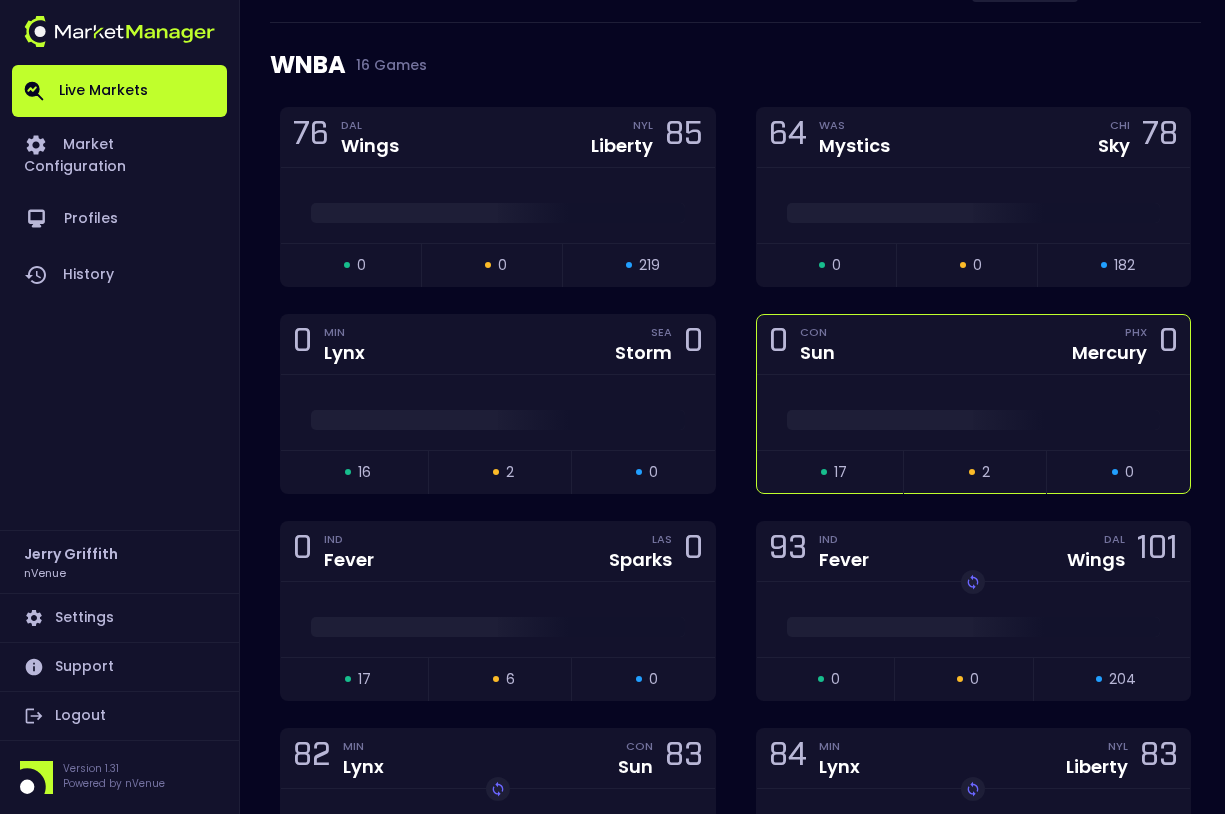 click on "0 CON Sun PHX Mercury 0" at bounding box center [974, 345] 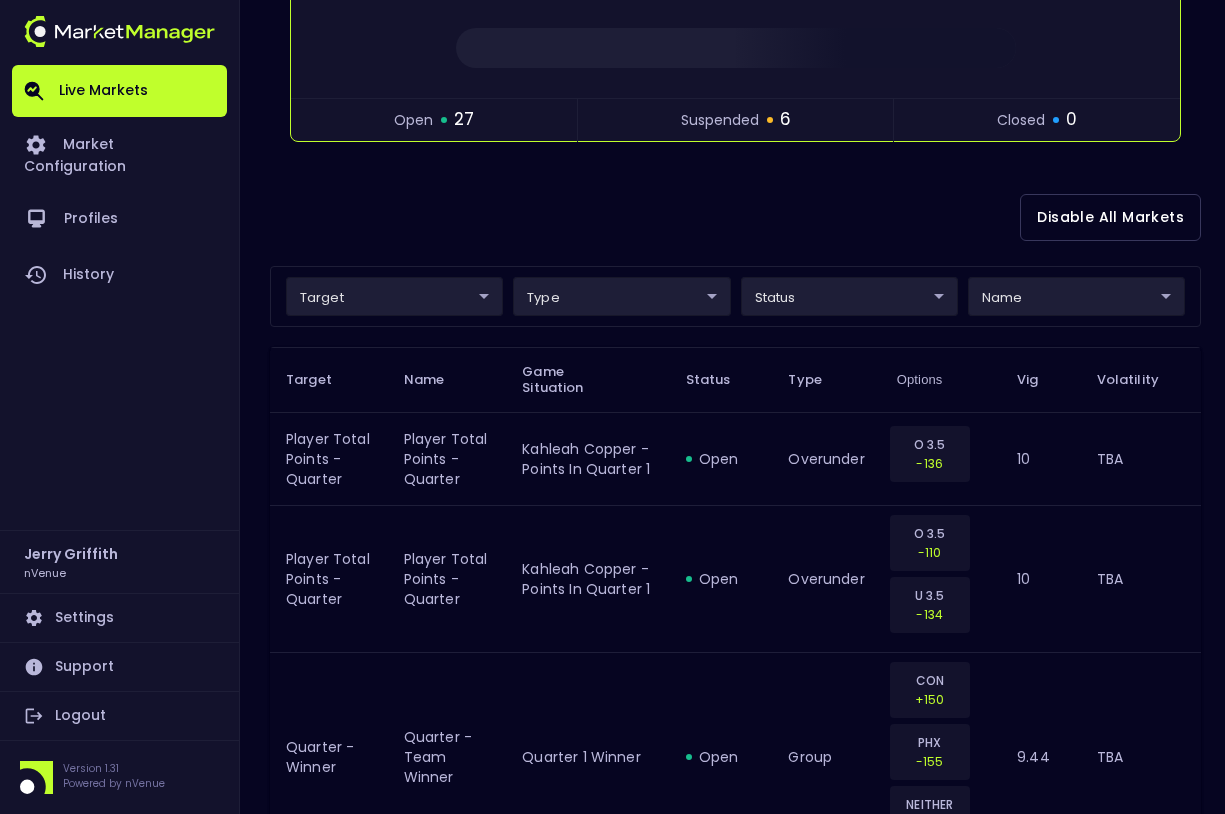 scroll, scrollTop: 387, scrollLeft: 0, axis: vertical 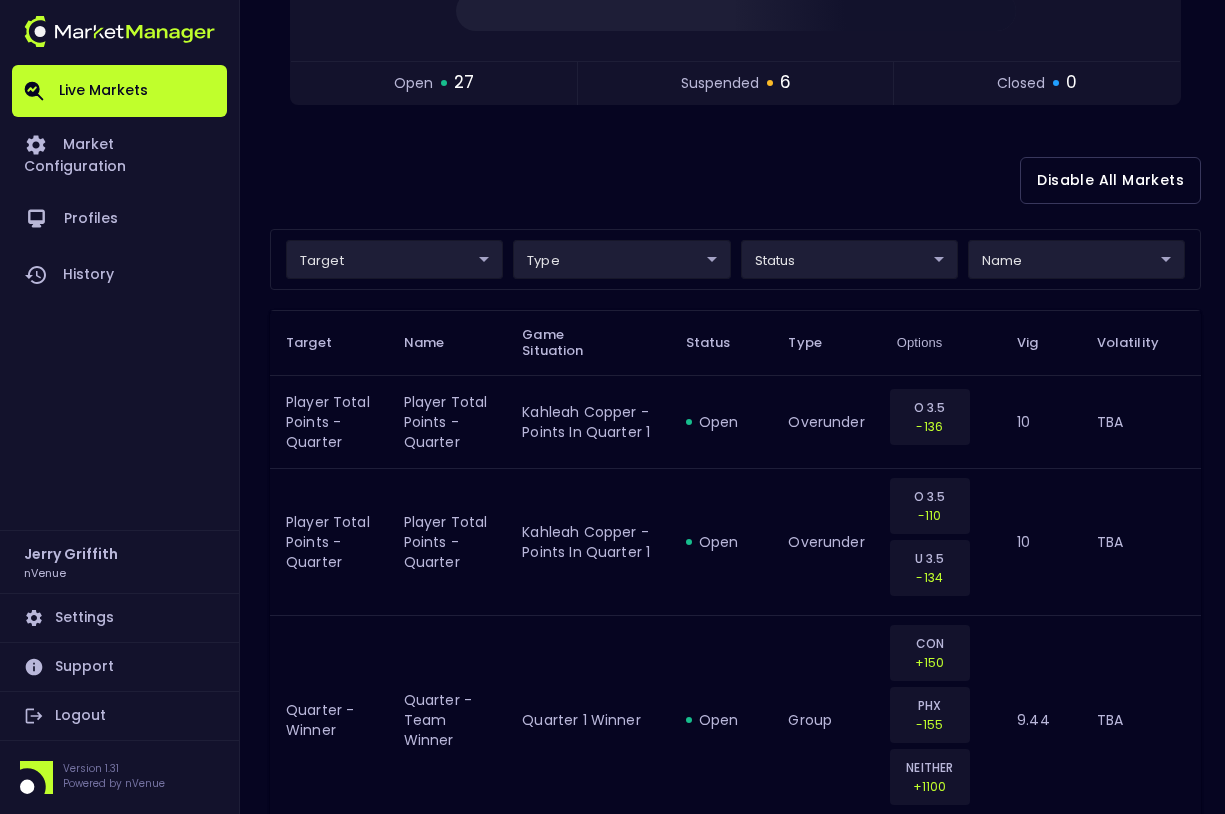 click on "Live Markets Market Configuration Profiles History Jerry   Griffith nVenue Settings Support Logout   Version 1.31  Powered by nVenue < All Games Tuesday ,  August   5 th 9:02:30 PM Current Profile testing d66ee90f-df8e-430e-a05c-aaf70ad95ad9 Select Target Market Status Type Vig Volatility Options Close 0 CON Sun PHX Mercury 0 open 27 suspended 6 closed 0 Disable All Markets target ​ ​ type ​ ​ status ​ ​ name ​ ​ Target Name Game Situation Status Type Options Vig Volatility Player Total Points - Quarter Player Total Points - Quarter Kahleah Copper - Points in Quarter 1  open overunder O 3.5 -136 10 TBA Player Total Points - Quarter Player Total Points - Quarter Kahleah Copper - Points in Quarter 1  open overunder O 3.5 -110 U 3.5 -134 10 TBA Quarter - Winner Quarter - Team Winner Quarter 1 Winner  open group CON +150 PHX -155 NEITHER +1100 9.44 TBA Quarter - Winner Quarter - Team Winner Quarter 1 Winner  open group CON +128 PHX -190 9.44 TBA Player Total Points - Quarter open overunder O 5.5 8" at bounding box center (612, 1727) 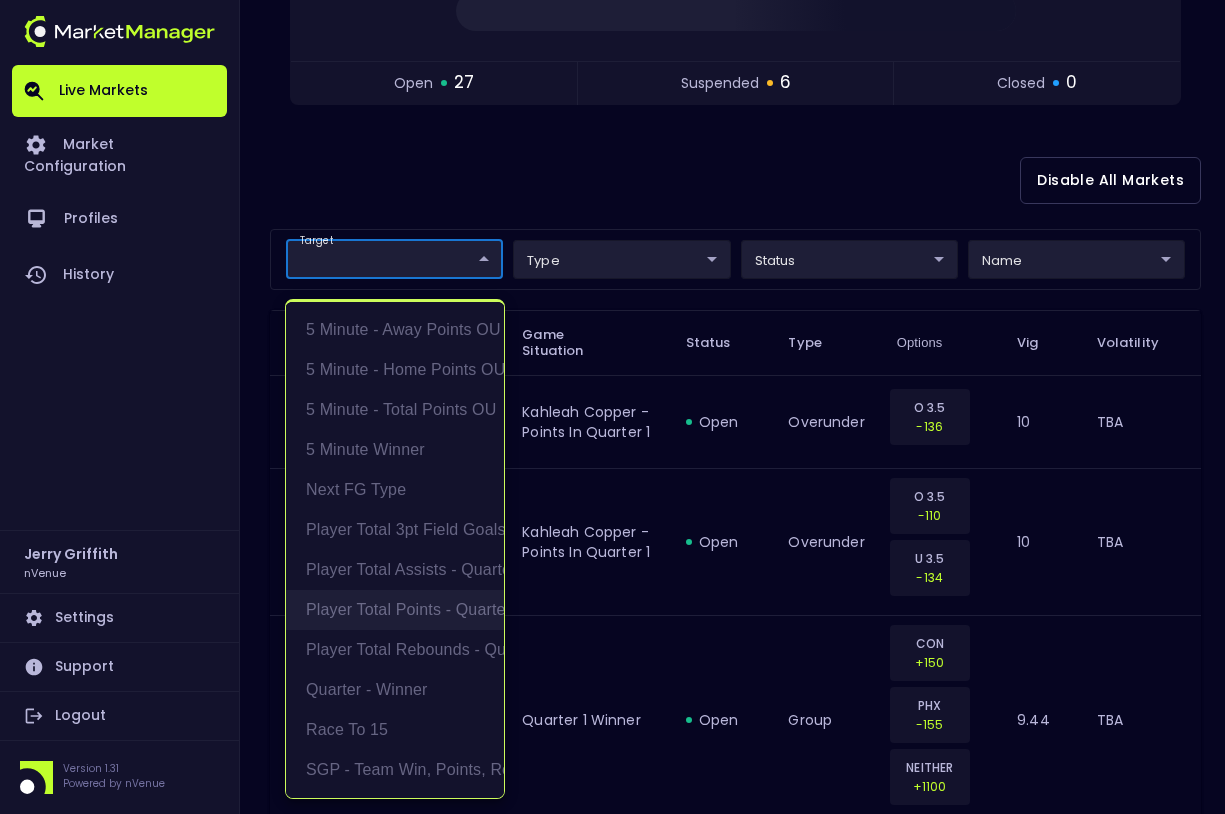 click on "Player Total Points - Quarter" at bounding box center (395, 610) 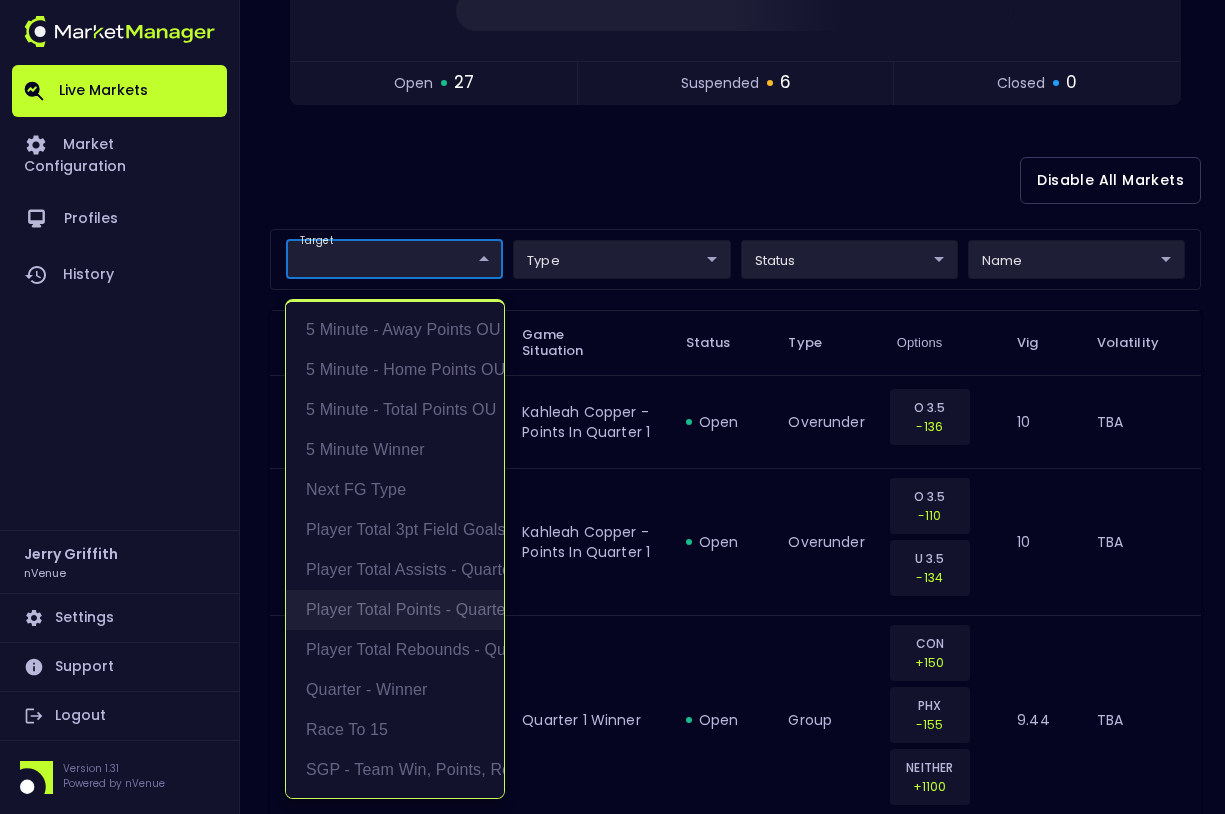 type on "Player Total Points - Quarter" 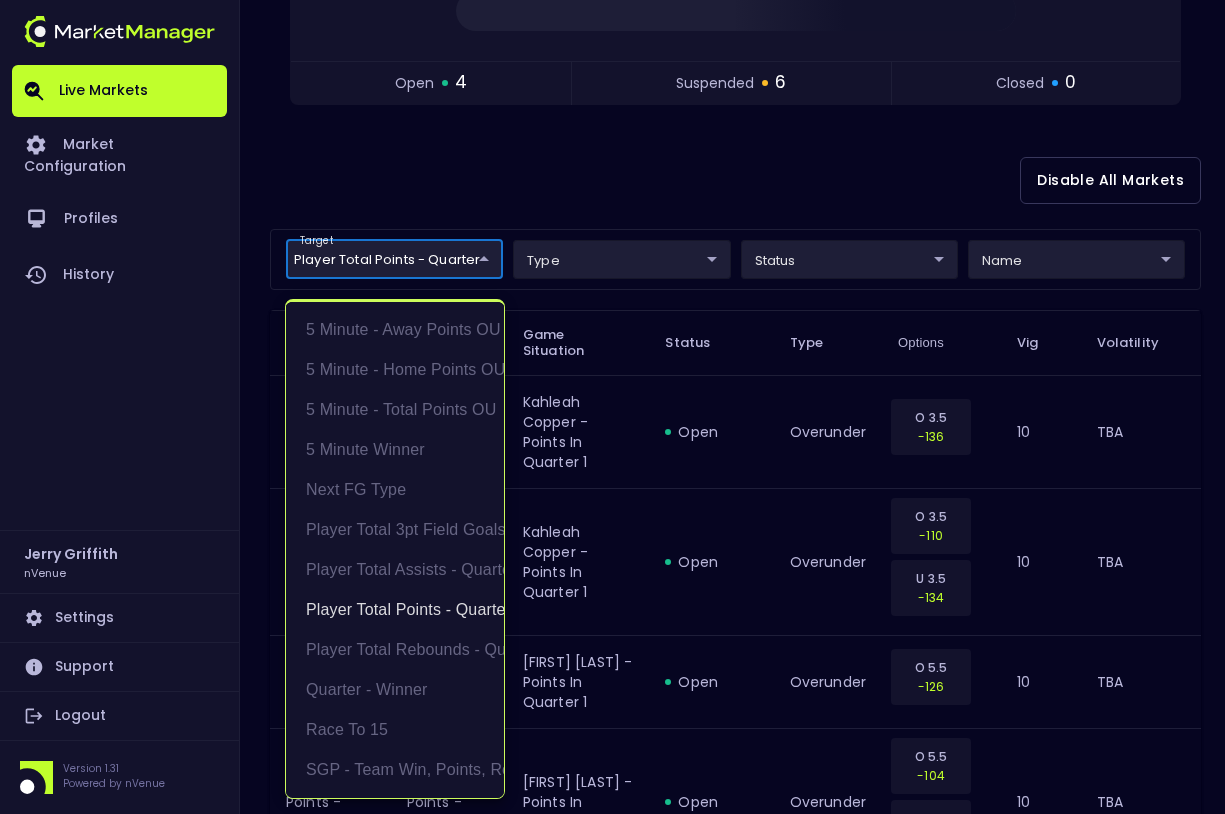 click at bounding box center (612, 407) 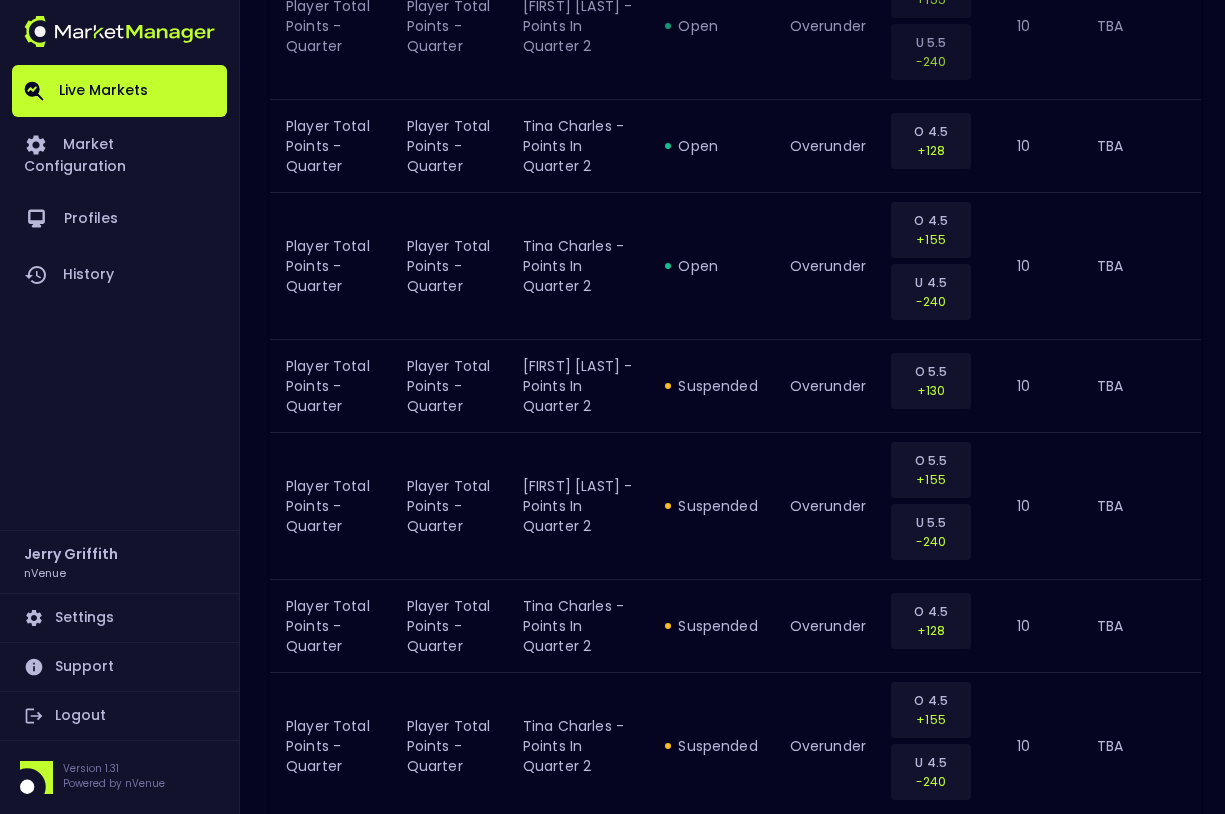 scroll, scrollTop: 1215, scrollLeft: 0, axis: vertical 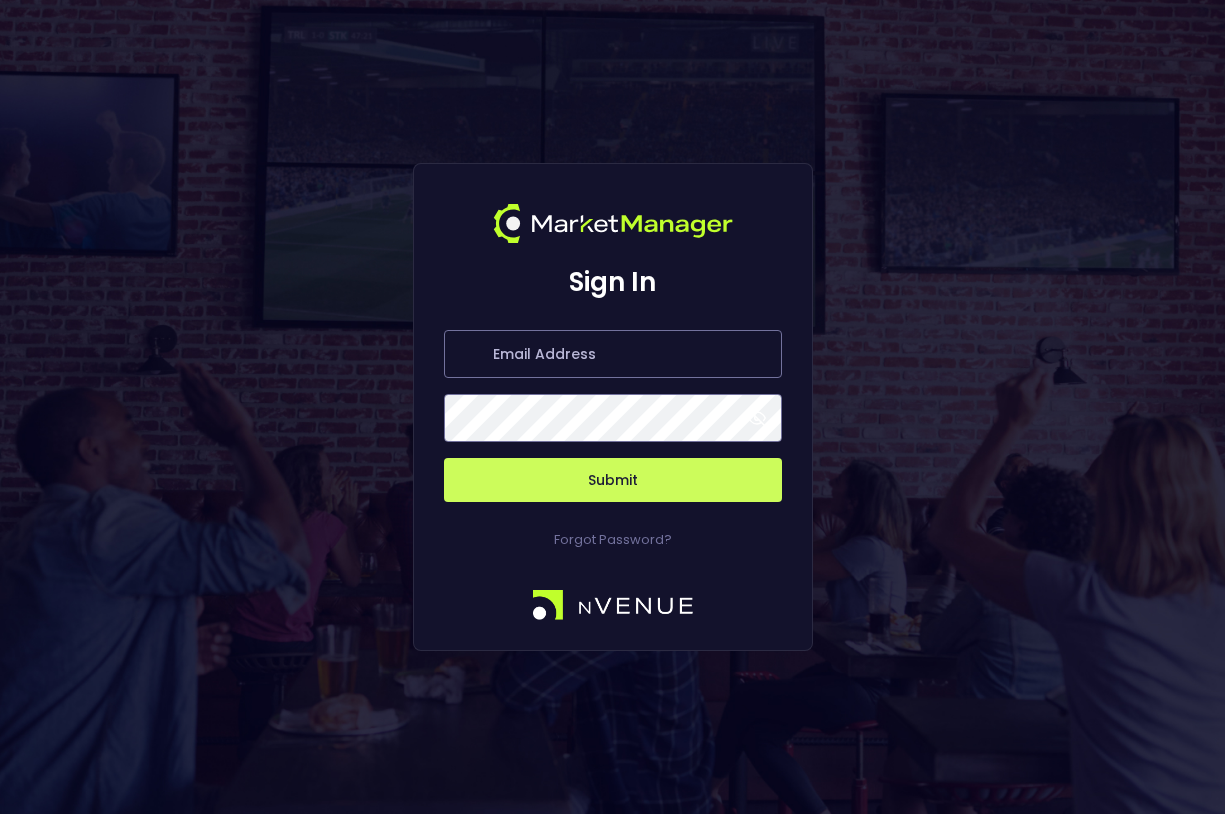 type on "jerry@example.com" 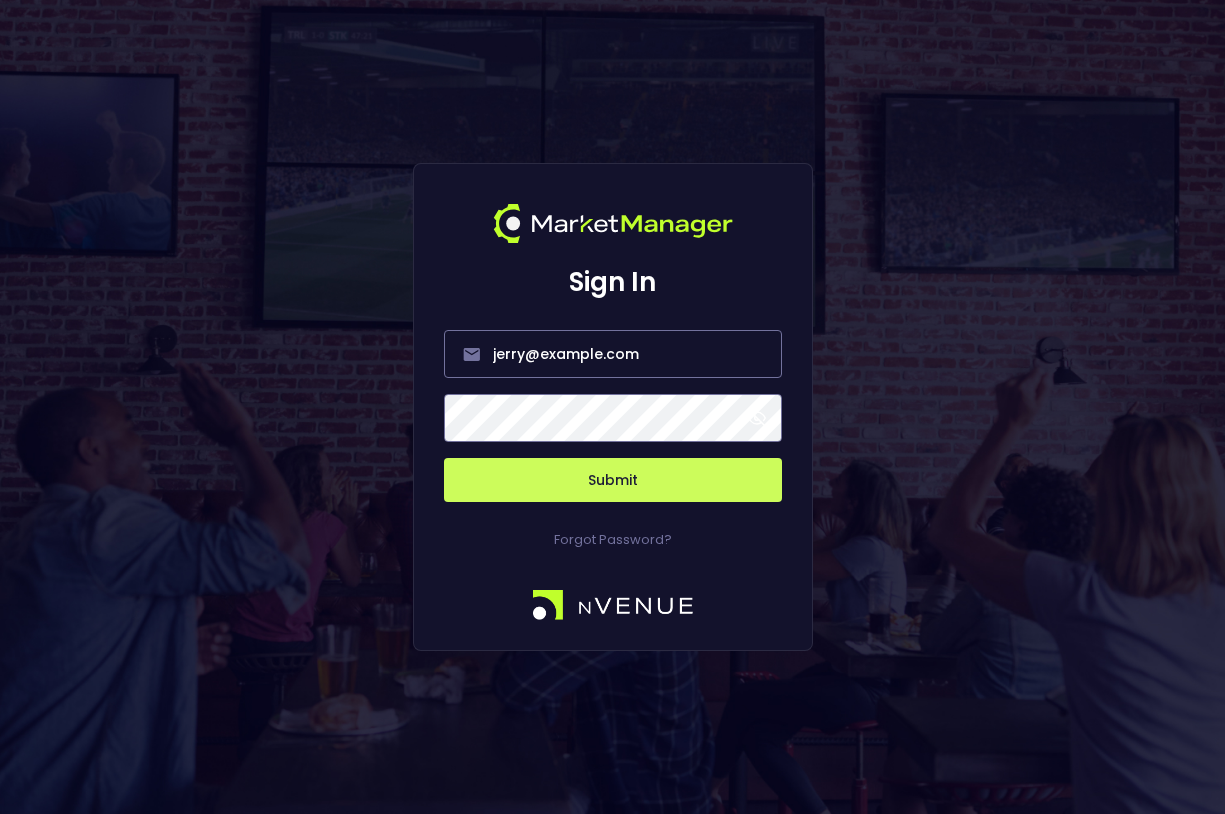 click on "Submit" at bounding box center [613, 480] 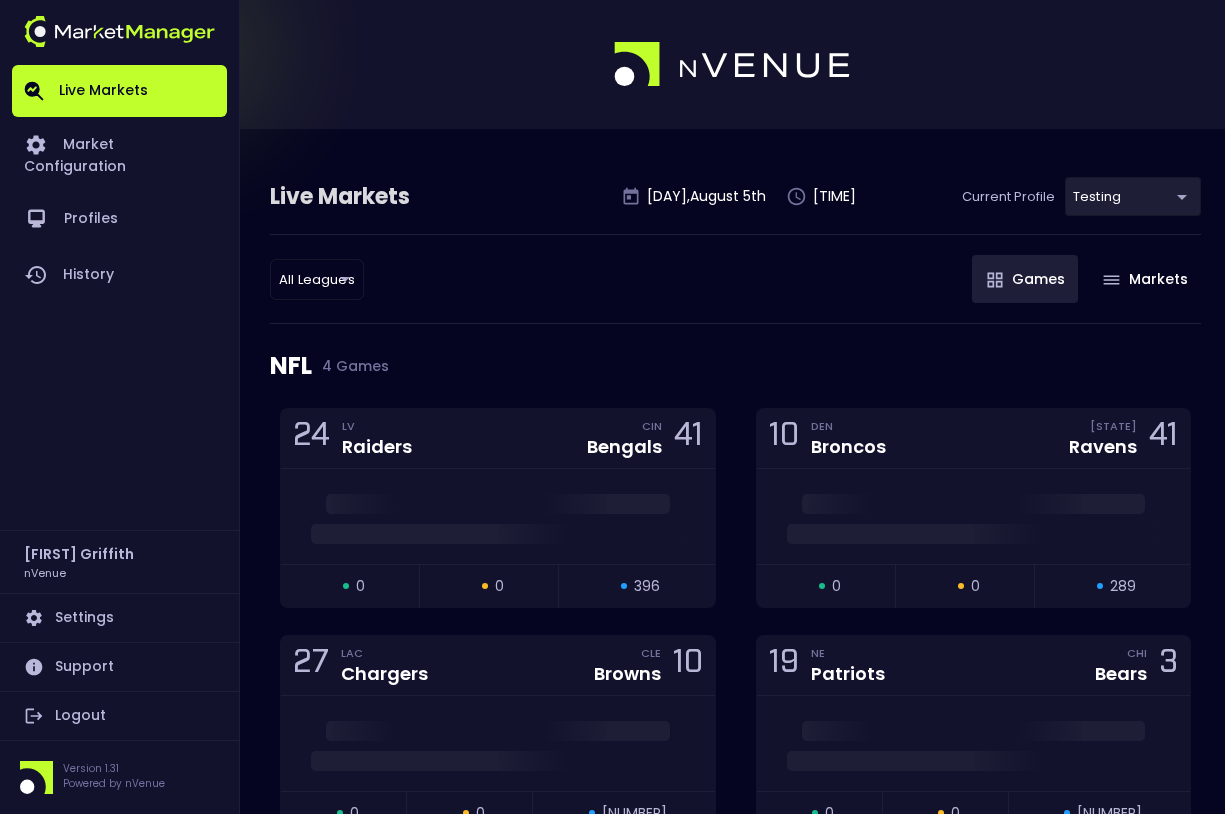 click on "Live Markets Market Configuration Profiles History Jerry   Griffith nVenue Settings Support Logout   Version 1.31  Powered by nVenue Live Markets Tuesday ,  August   5 th 9:28:16 PM Current Profile testing d66ee90f-df8e-430e-a05c-aaf70ad95ad9 Select All Leagues all leagues ​  Games  Markets NFL   4   Games 24 LV Raiders CIN Bengals 41 open 0 suspended 0 closed 396 10 DEN Broncos BAL Ravens 41 open 0 suspended 0 closed 289 27 LAC Chargers CLE Browns 10 open 0 suspended 0 closed 507 19 NE Patriots CHI Bears 3 open 0 suspended 0 closed 399 NASCAR   7   Games Grant Park 165 From  Chicago Street Race Stage  3  - Lap  30 / 30 Race Lap  75 / 75 Replay Game Final Event Ended open 0 suspended 0 closed 4 The Great American Getaway 400 Presented by VISITPA.COM From  Pocono Raceway Stage  3  - Lap  65 / 65 Race Lap  160 / 160 Replay Game Final Event Ended open 0 suspended 0 closed 16 AdventHealth 400 From  Kansas Speedway Stage  3  - Lap  103 / 103 Race Lap  268 / 268 Replay Game Final Event Ended open 0 suspended 0 6" at bounding box center (612, 3749) 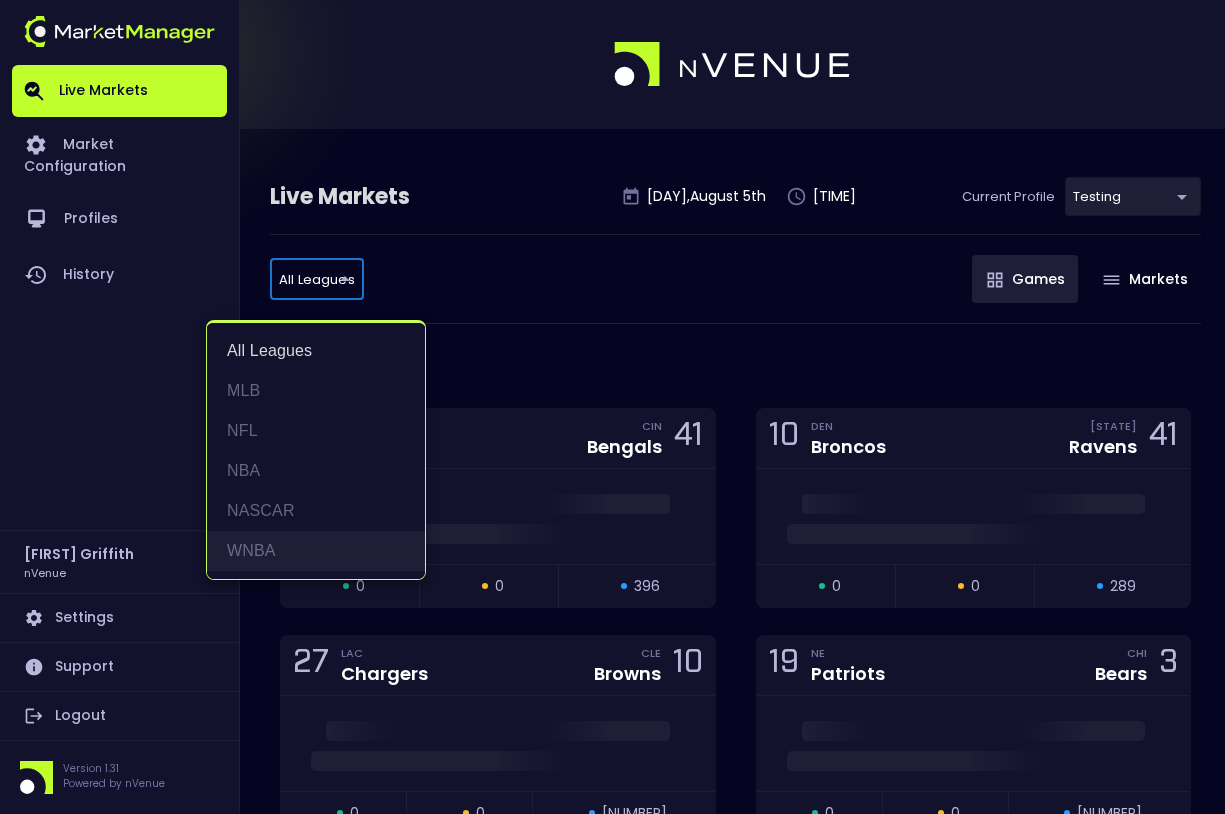 click on "WNBA" at bounding box center (316, 551) 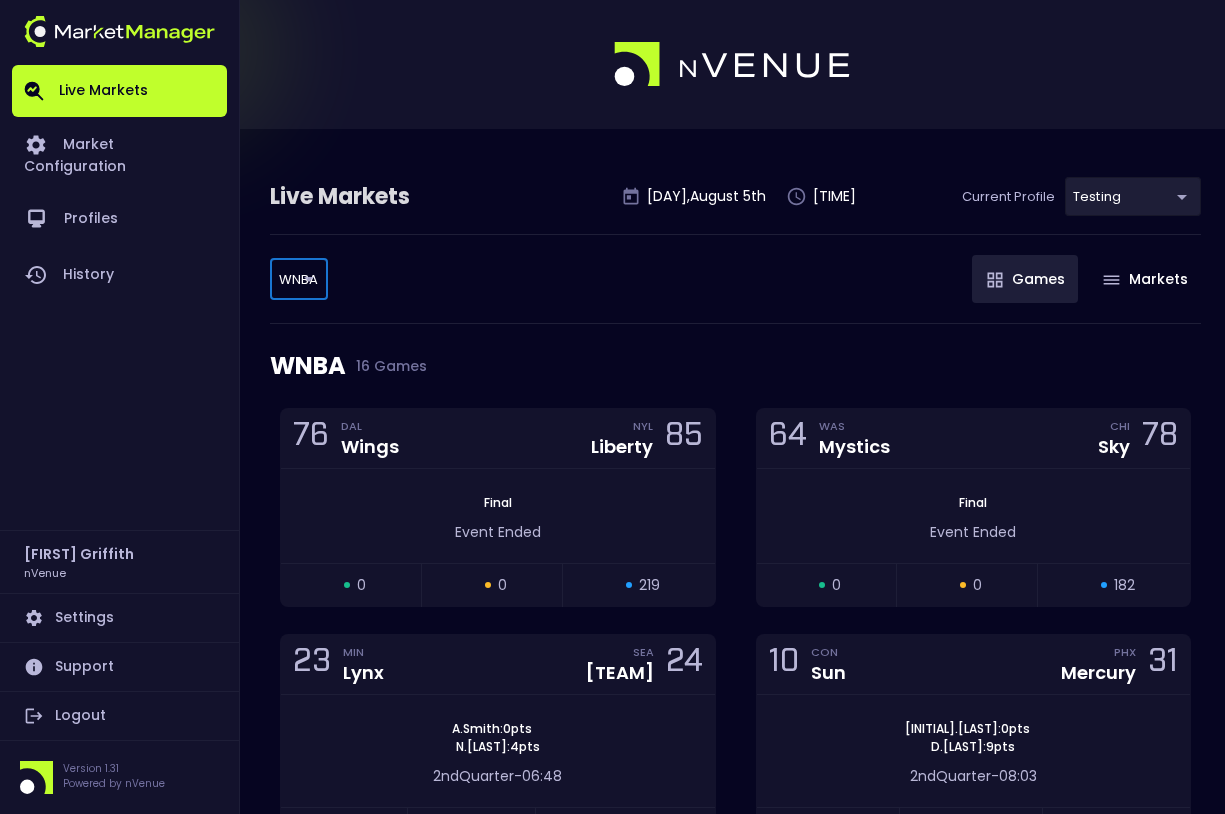 click on "WNBA   16   Games" at bounding box center [735, 366] 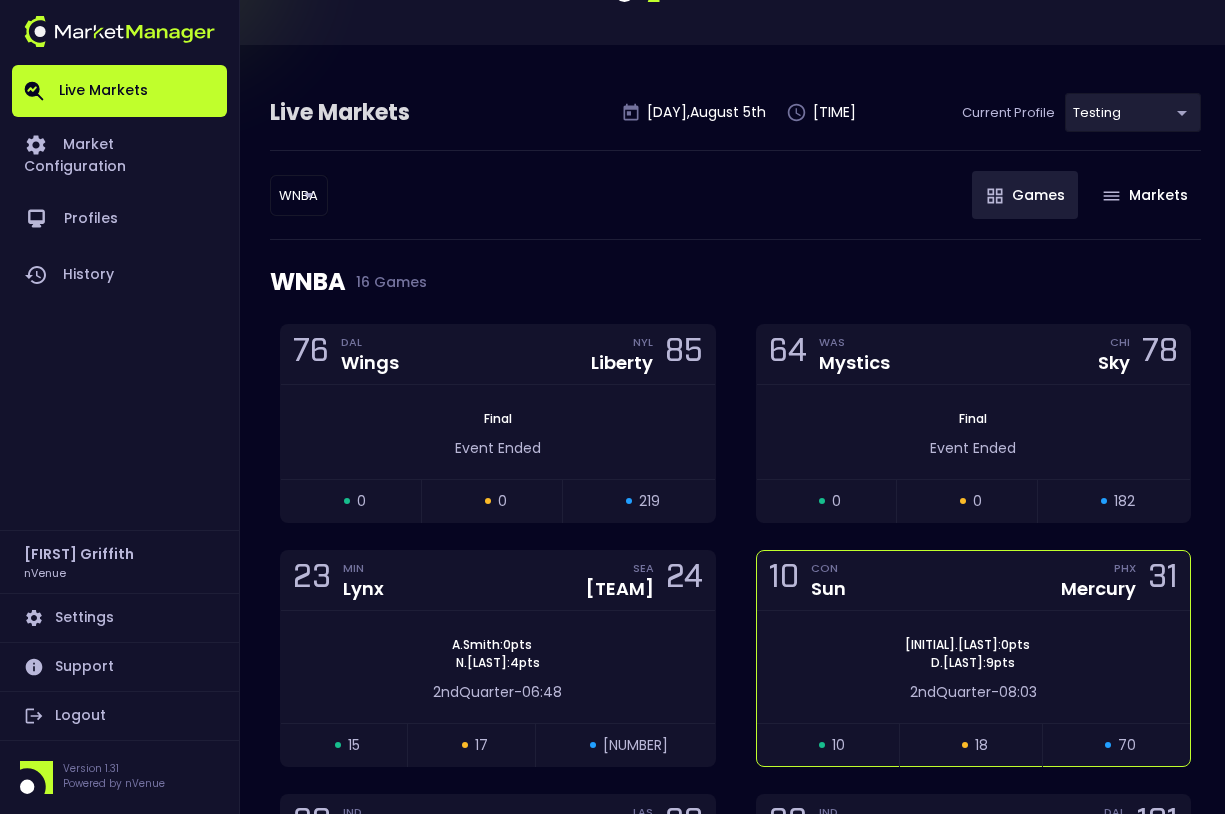click on "10 CON Sun PHX Mercury 31" at bounding box center [974, 581] 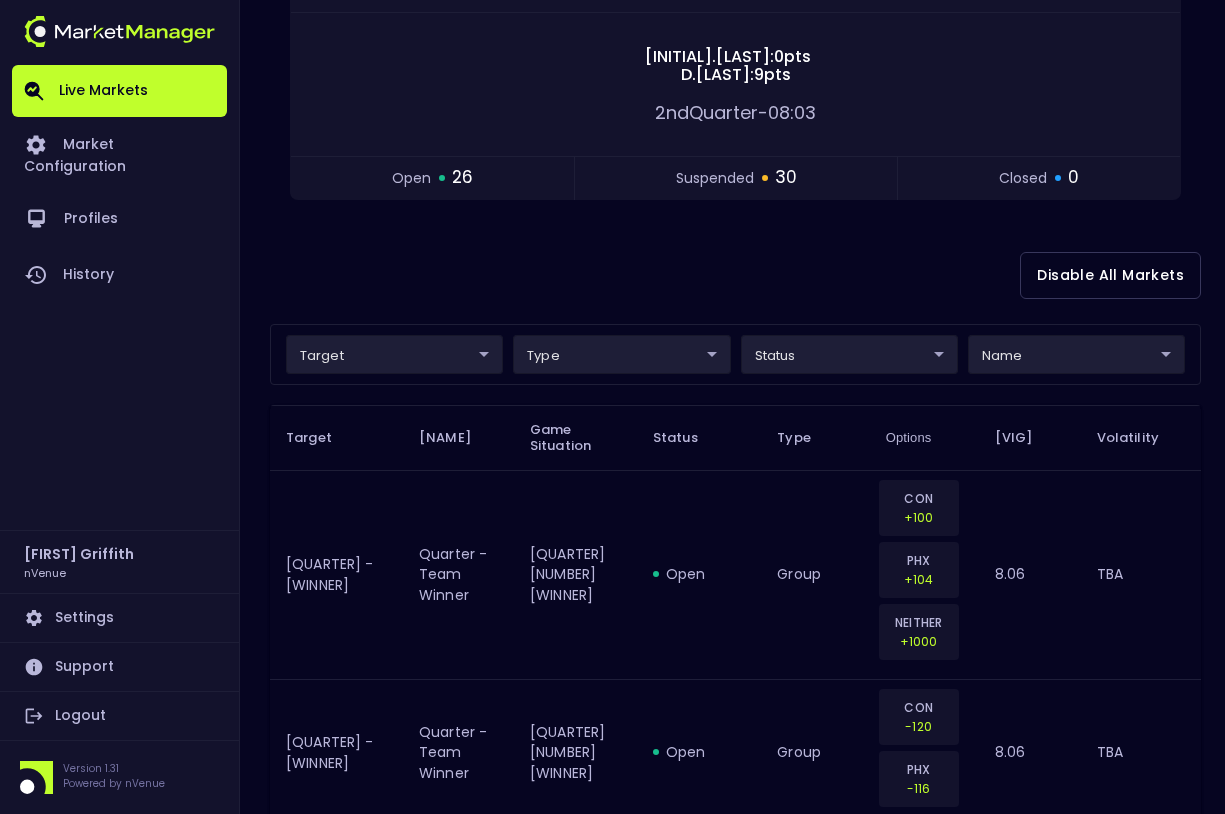 scroll, scrollTop: 0, scrollLeft: 0, axis: both 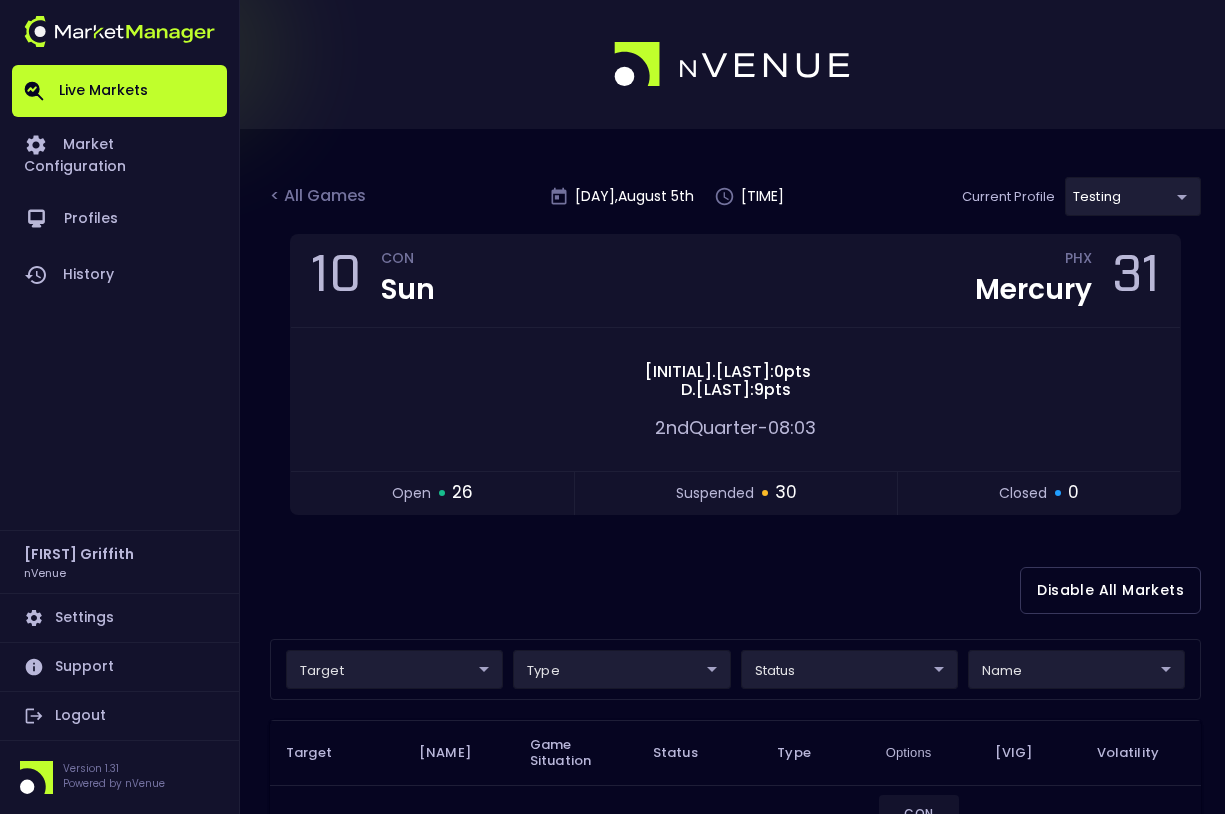 click on "Live Markets Market Configuration Profiles History Jerry   Griffith nVenue Settings Support Logout   Version 1.31  Powered by nVenue < All Games Tuesday ,  August   5 th 9:28:28 PM Current Profile testing d66ee90f-df8e-430e-a05c-aaf70ad95ad9 Select Target Market Status Type Vig Volatility Options Close 10 CON Sun PHX Mercury 31 M .  Mabrey :  0  pts D .  Bonner :  9  pts 2nd  Quarter  -  08:03 open 26 suspended 30 closed 0 Disable All Markets target ​ ​ type ​ ​ status ​ ​ name ​ ​ Target Name Game Situation Status Type Options Vig Volatility Quarter - Winner Quarter - Team Winner Quarter 2 Winner  open group CON +100 PHX +104 NEITHER +1000 8.06 TBA Quarter - Winner Quarter - Team Winner Quarter 2 Winner  open group CON -120 PHX -116 8.06 TBA Quarter - Winner Quarter - Team Winner Quarter 3 Winner  open group CON -118 PHX +120 NEITHER +1100 8.12 TBA Quarter - Winner Quarter - Team Winner Quarter 3 Winner  open group CON -140 PHX +102 8.12 TBA Next FG Type Next Field Goal Made suspended group 8" at bounding box center [612, 2681] 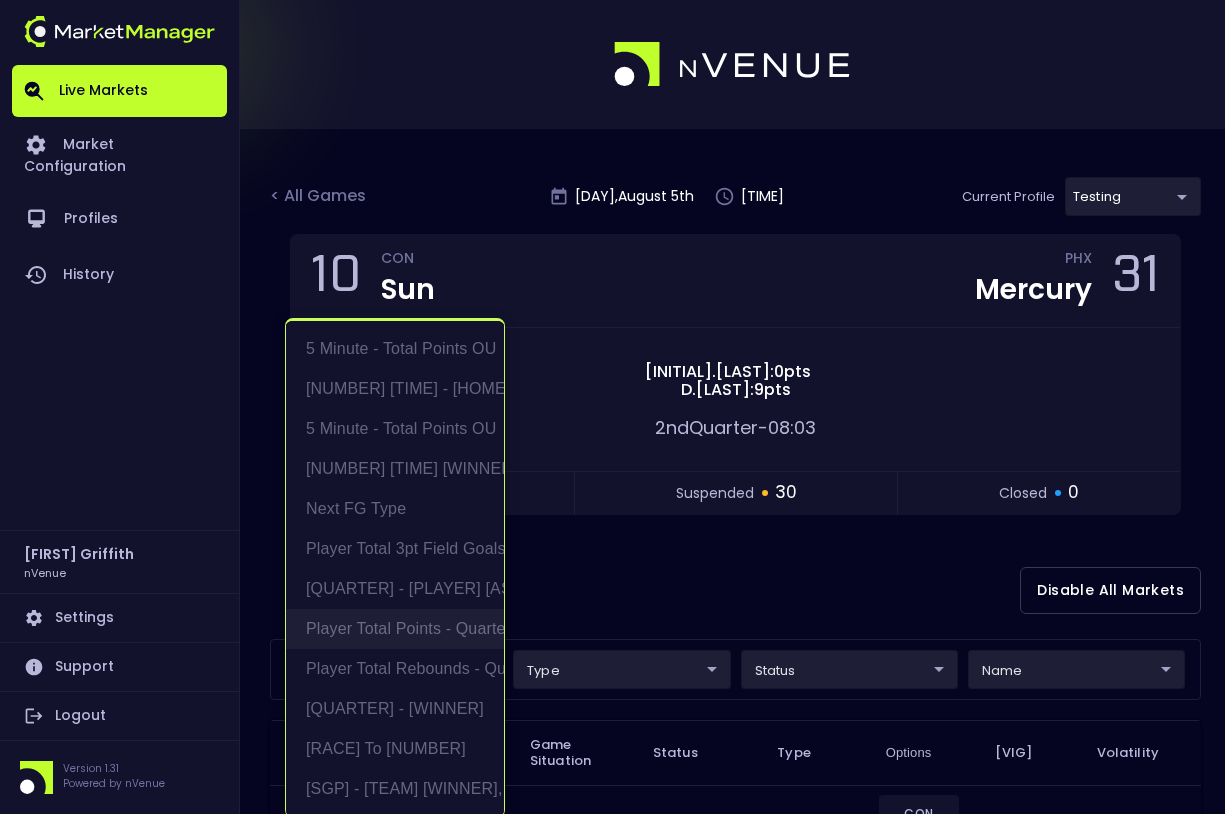 click on "Player Total Points - Quarter" at bounding box center [395, 629] 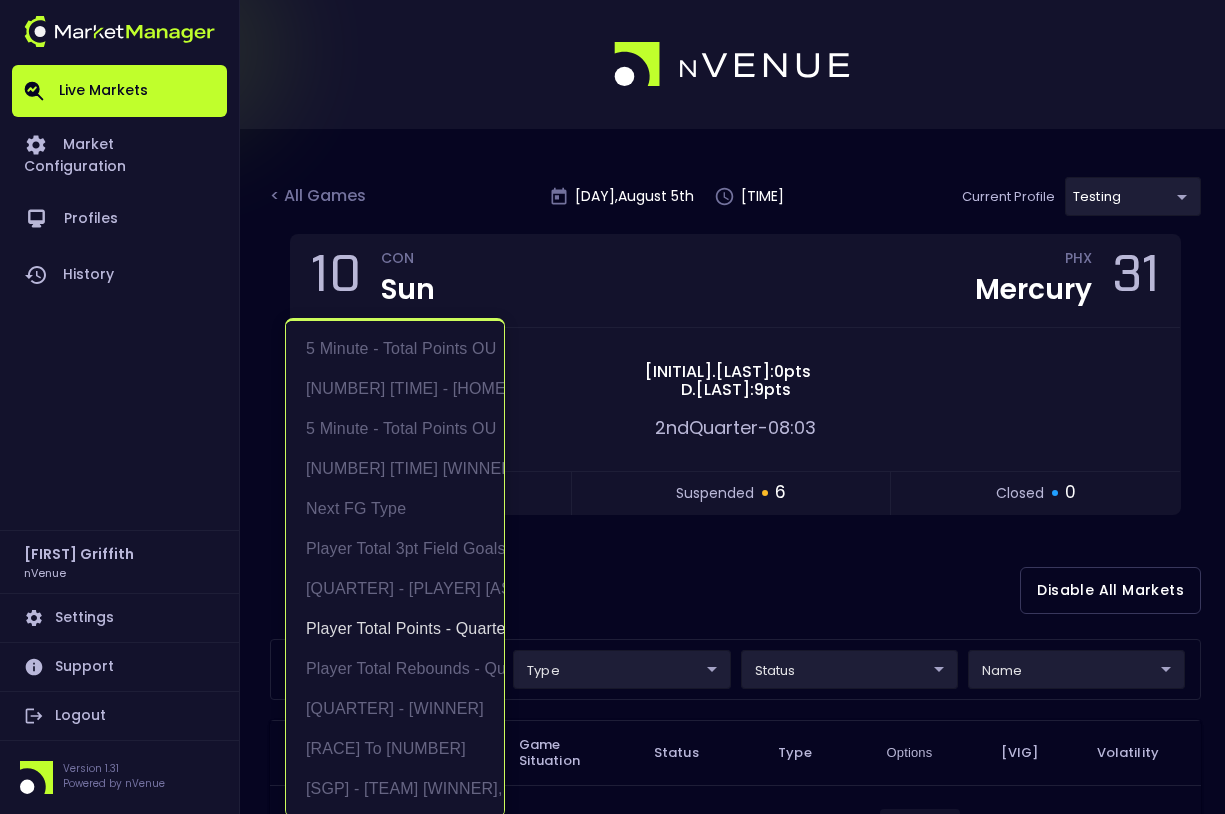 click at bounding box center (612, 407) 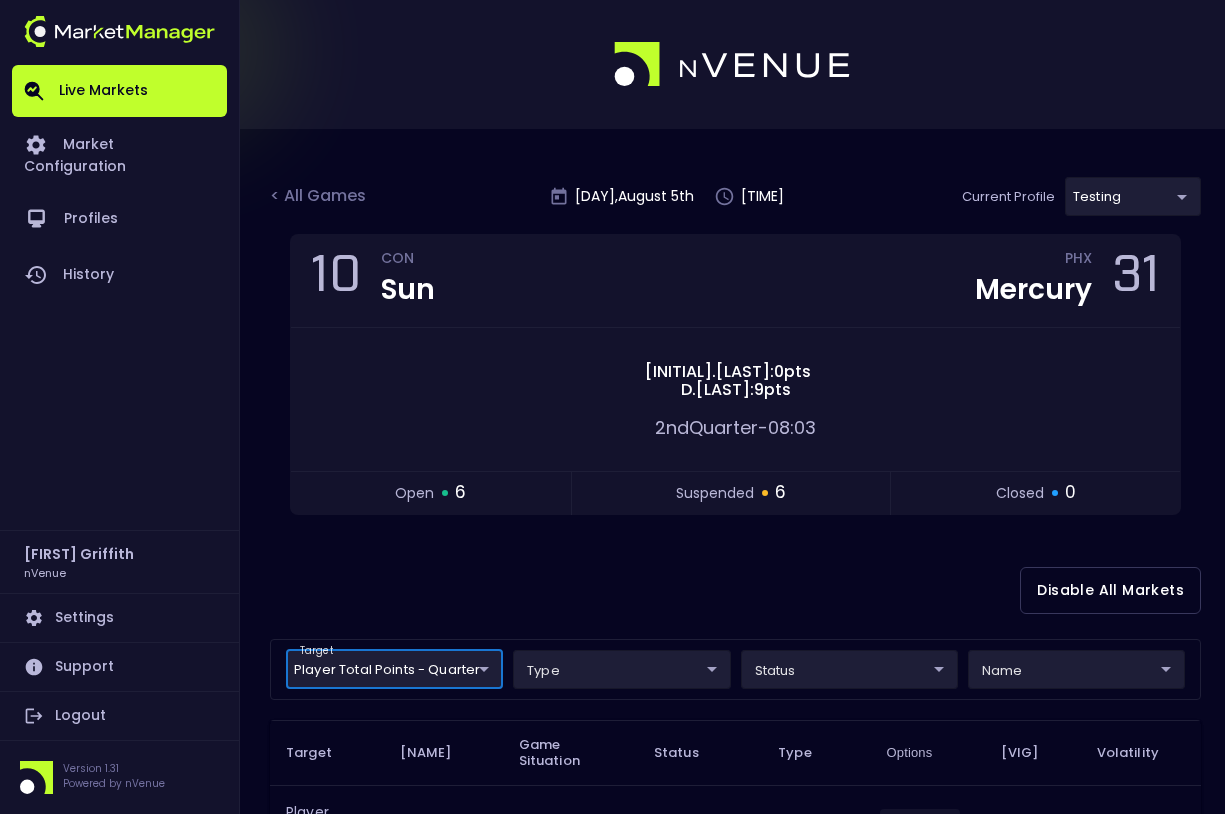 scroll, scrollTop: 0, scrollLeft: 0, axis: both 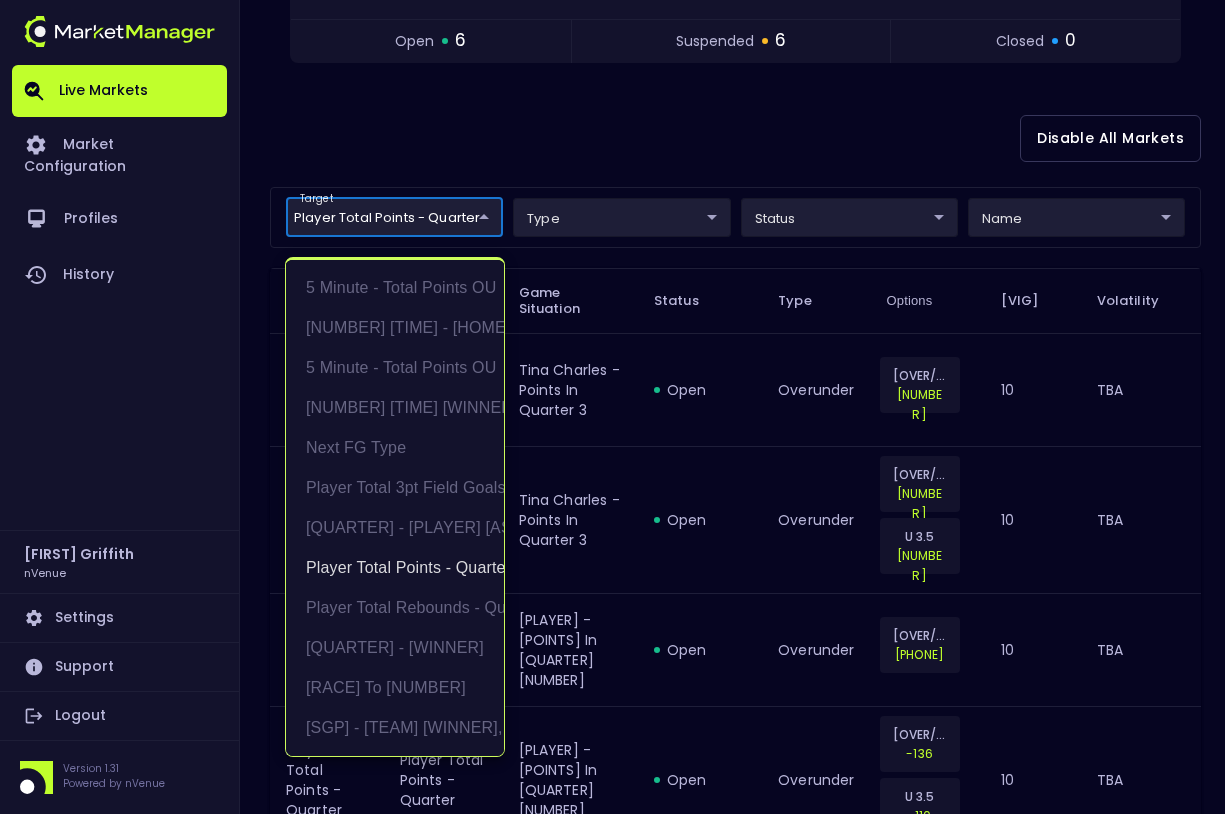 click on "Live Markets Market Configuration Profiles History Jerry   Griffith nVenue Settings Support Logout   Version 1.31  Powered by nVenue < All Games Tuesday ,  August   5 th 9:36:07 PM Current Profile testing d66ee90f-df8e-430e-a05c-aaf70ad95ad9 Select Target Market Status Type Vig Volatility Options Close 17 CON Sun PHX Mercury 28 M .  Mabrey :  0  pts S .  Sabally :  8  pts 2nd  Quarter  -  05:45 open 6 suspended 6 closed 0 Disable All Markets target Player Total Points - Quarter Player Total Points - Quarter ​ type ​ ​ status ​ ​ name ​ ​ Target Name Game Situation Status Type Options Vig Volatility Player Total Points - Quarter Player Total Points - Quarter Tina Charles - Points in Quarter 3  open overunder O 3.5 -160 10 TBA Player Total Points - Quarter Player Total Points - Quarter Tina Charles - Points in Quarter 3  open overunder O 3.5 -130 U 3.5 -114 10 TBA Player Total Points - Quarter Player Total Points - Quarter Kahleah Copper - Points in Quarter 3  open overunder O 3.5 -170 10 TBA open" at bounding box center (612, 764) 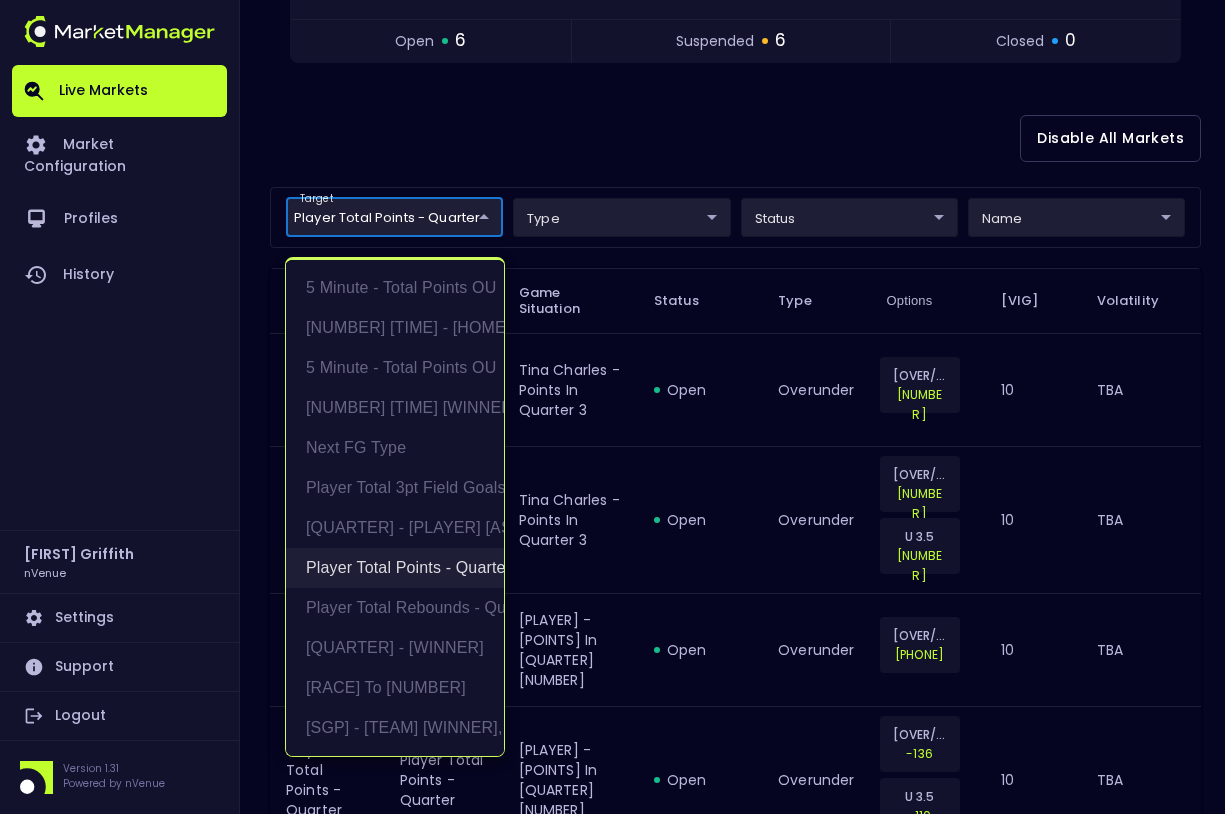 click on "Player Total Points - Quarter" at bounding box center (395, 568) 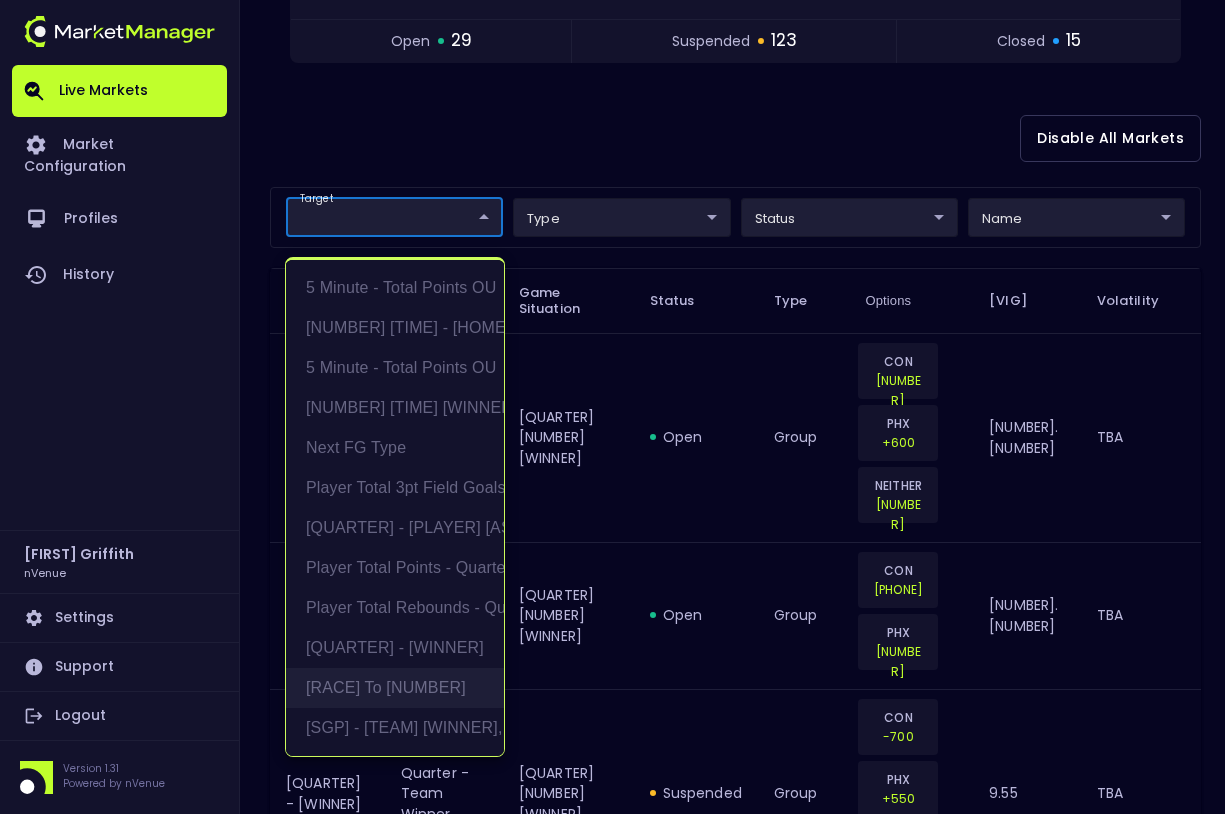 click on "[PERSONAL_INFO] to [NUMBER]" at bounding box center (395, 688) 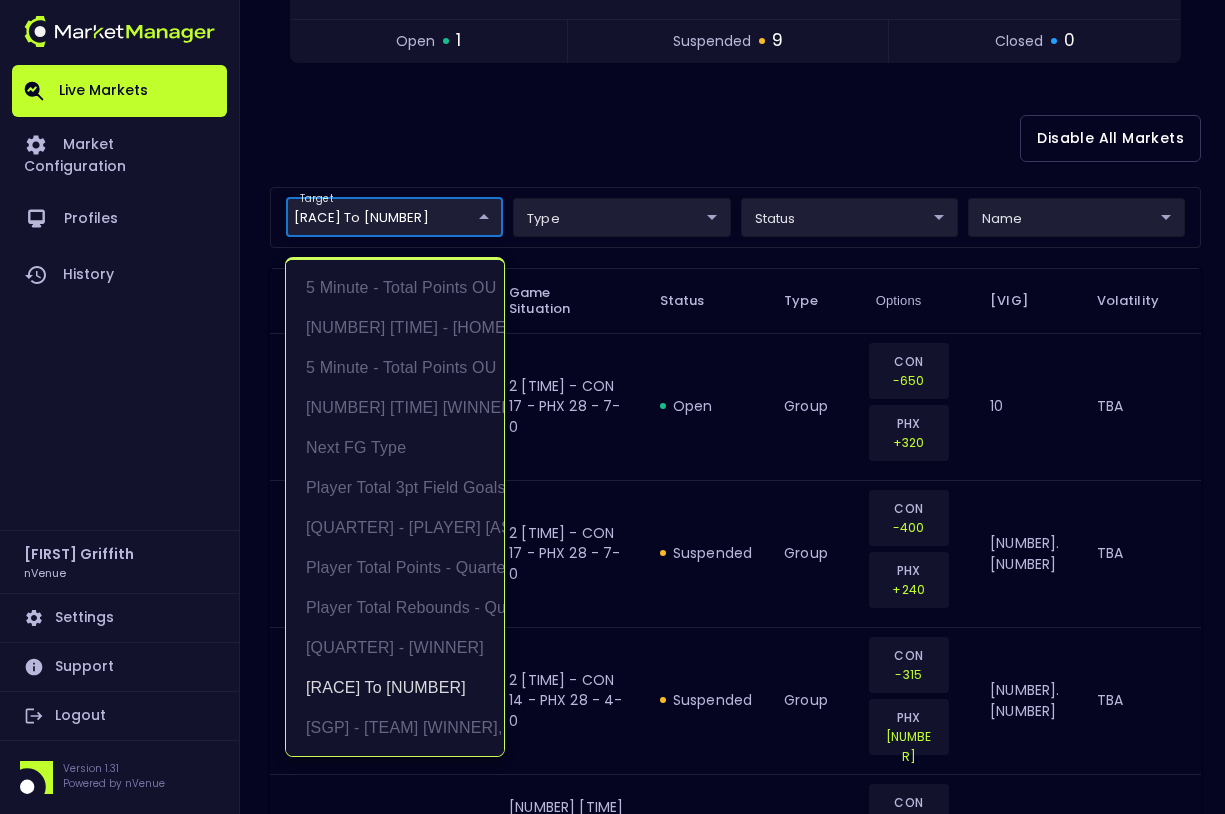 click at bounding box center [612, 407] 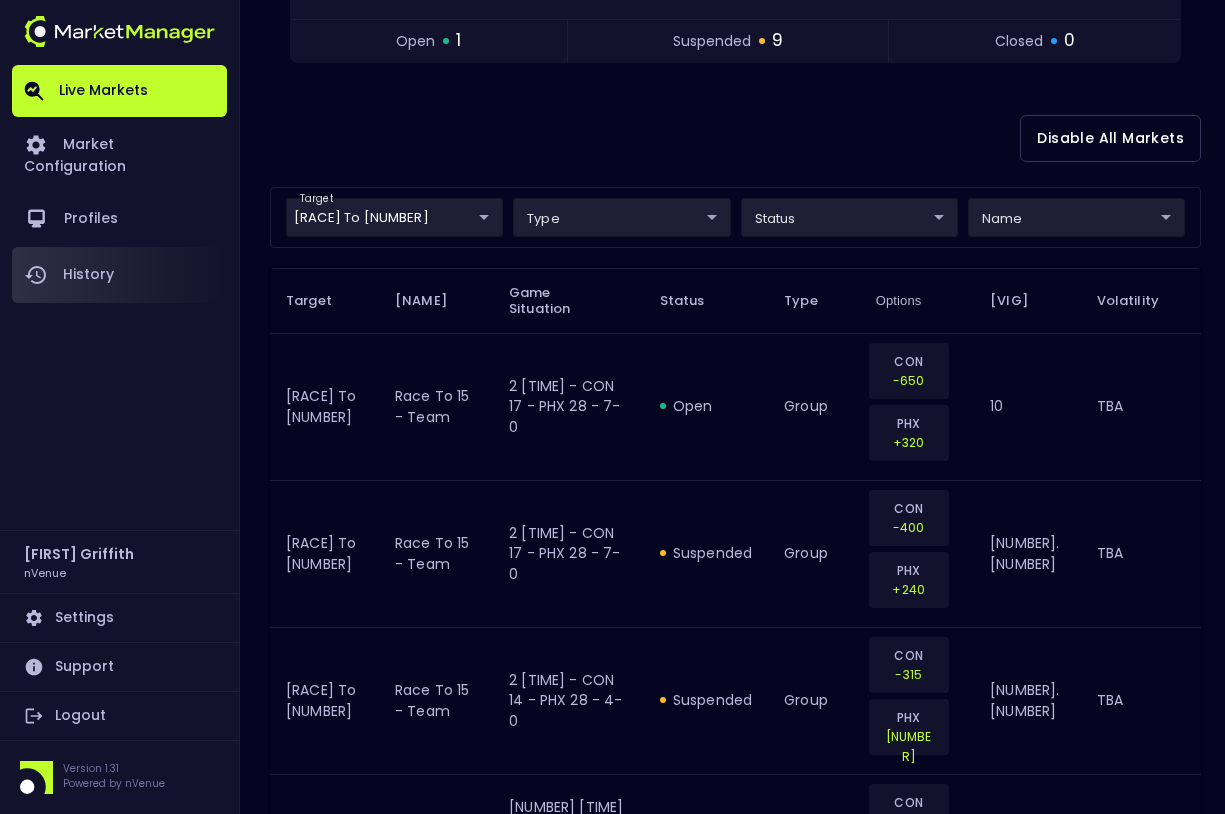 click on "History" at bounding box center (119, 275) 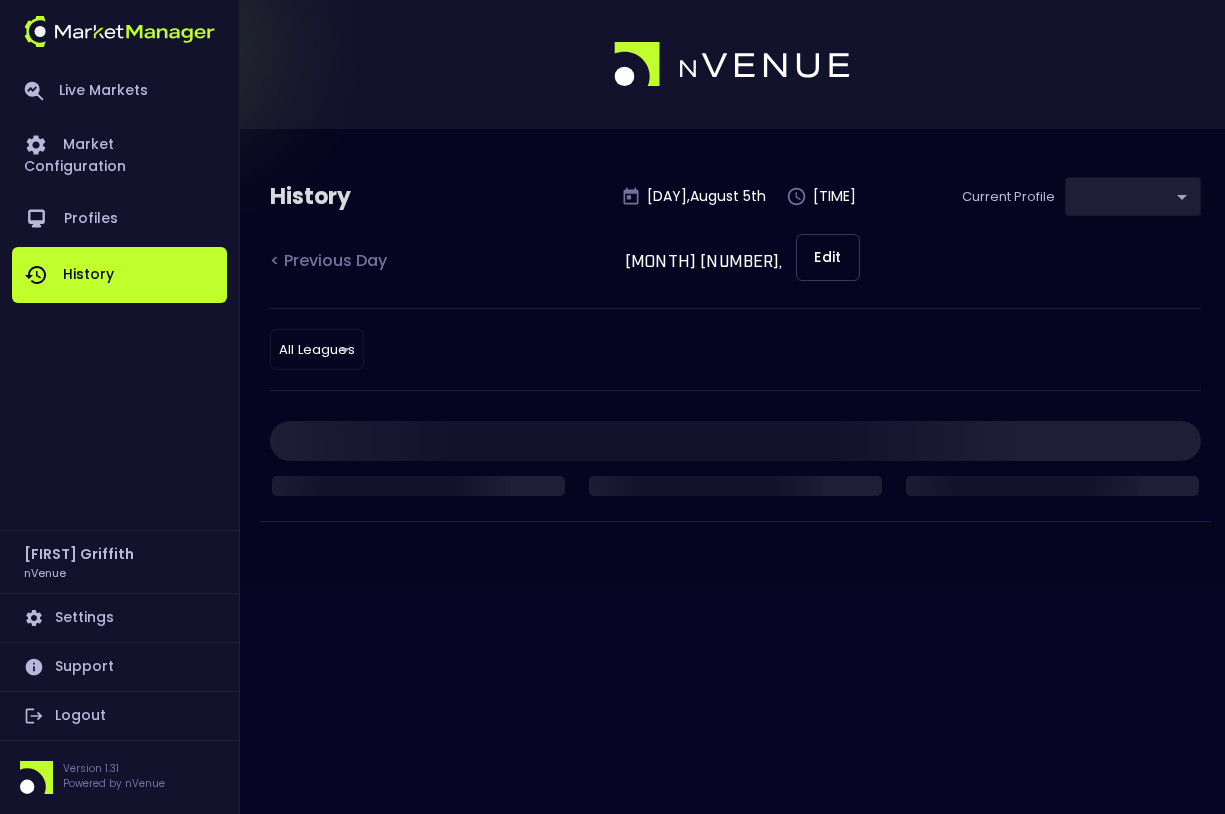 type on "d66ee90f-df8e-430e-a05c-aaf70ad95ad9" 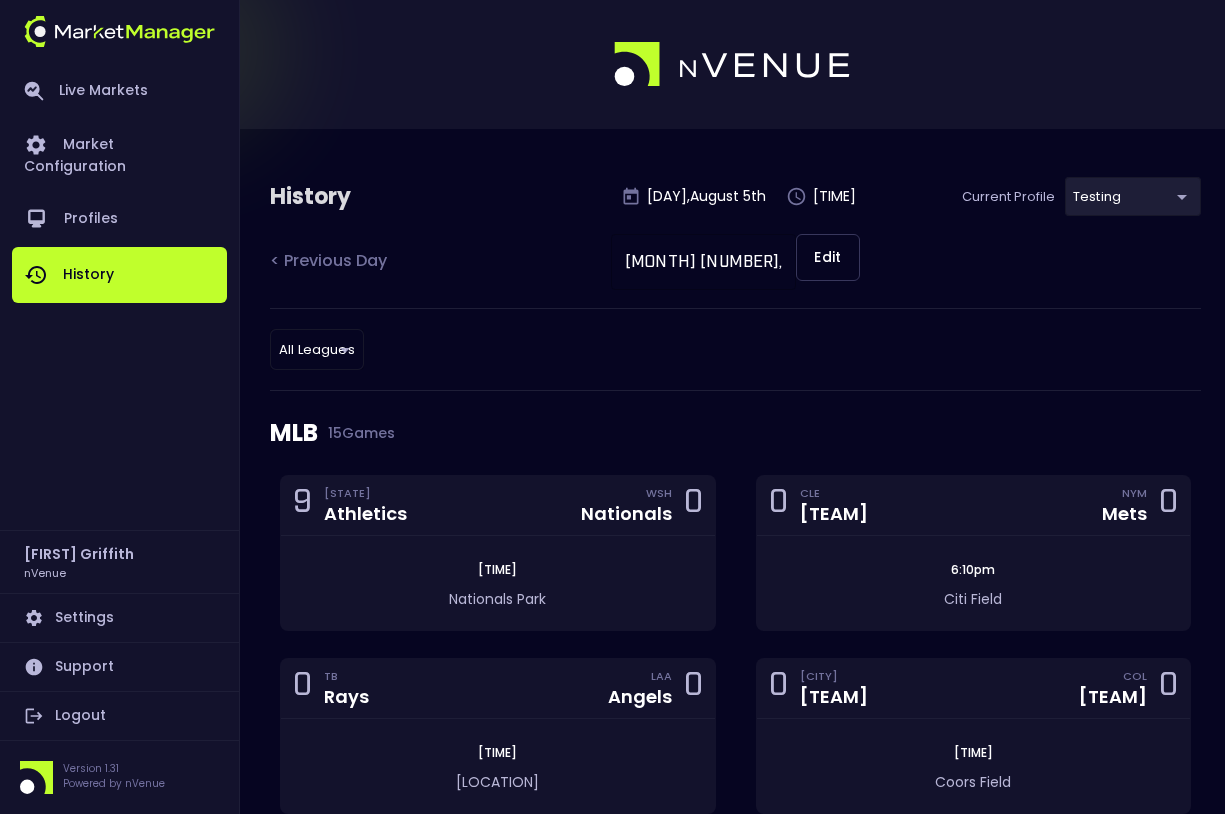 click on "Live Markets Market Configuration Profiles History Jerry   Griffith nVenue Settings Support Logout   Version 1.31  Powered by nVenue History Tuesday ,  August   5 th 9:36:28 PM Current Profile testing d66ee90f-df8e-430e-a05c-aaf70ad95ad9 Select < Previous Day August 05, 2025 ​ Edit All Leagues all leagues ​ MLB   15  Games 9 OAK Athletics WSH Nationals 0 5:45pm Nationals Park 0 CLE Guardians NYM Mets 0 6:10pm Citi Field 0 TB Rays LAA Angels 0 8:38pm Angel Stadium 0 TOR Blue Jays COL Rockies 0 7:40pm Coors Field 0 KC Royals BOS Red Sox 0 6:10pm Fenway Park 0 MIL Brewers ATL Braves 0 6:15pm Truist Park 0 SD Padres ARI Diamondbacks 0 8:40pm Chase Field 0 STL Cardinals LAD Dodgers 0 9:10pm Dodger Stadium 1 CWS White Sox SEA Mariners 0 8:40pm T-Mobile Park 7 HOU Astros MIA Marlins 2 5:40pm loanDepot park 0 NYY Yankees TEX Rangers 0 7:05pm Globe Life Field 0 MIN Twins DET Tigers 0 5:40pm Comerica Park 0 BAL Orioles PHI Phillies 0 5:45pm Citizens Bank Park 0 SF Giants PIT Pirates 0 5:40pm PNC Park 0 CIN Reds CHC" at bounding box center [612, 1440] 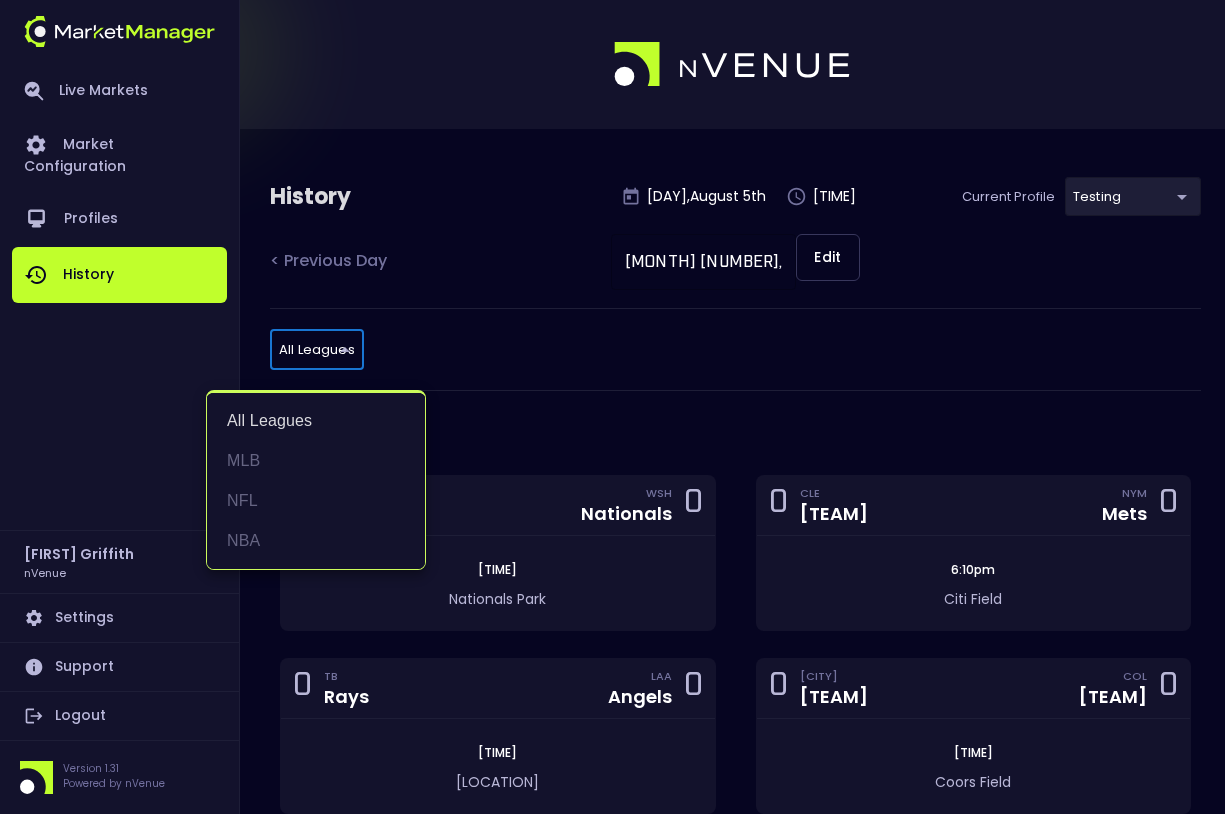 click at bounding box center (612, 407) 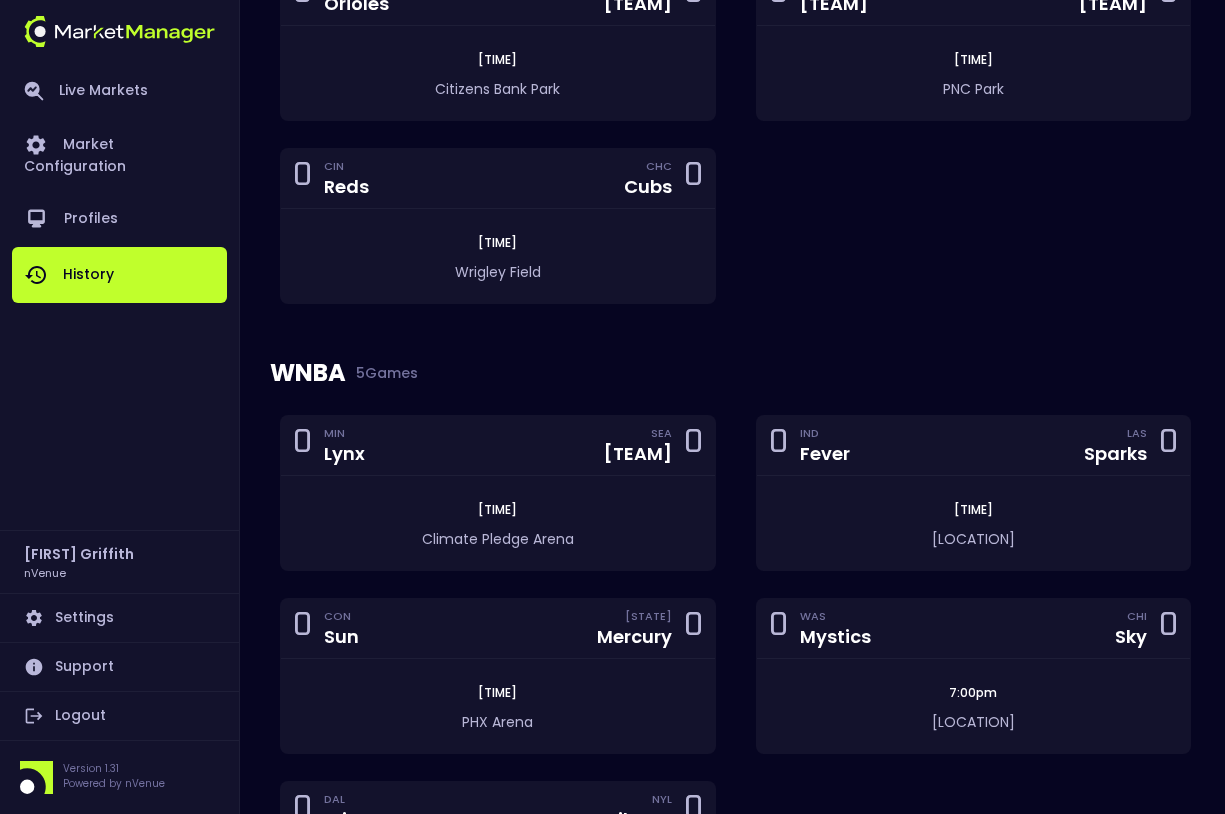 scroll, scrollTop: 1740, scrollLeft: 0, axis: vertical 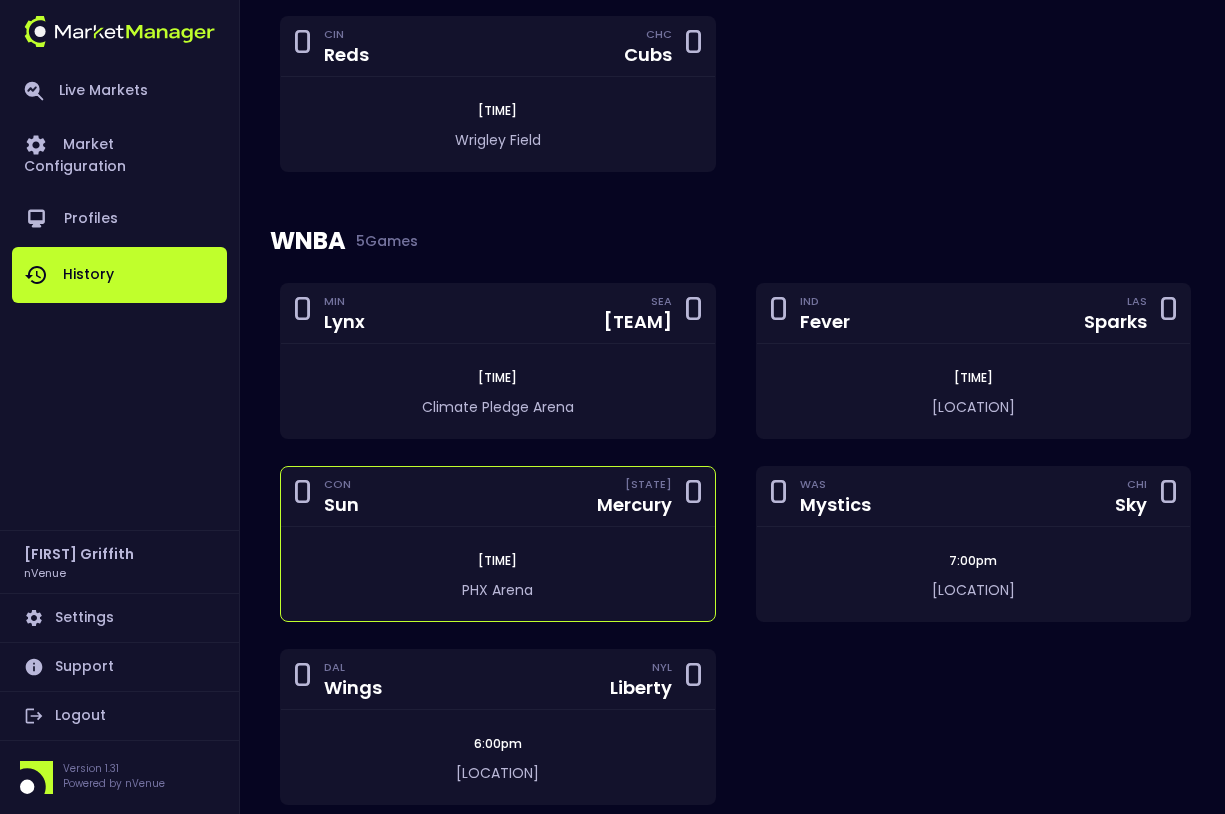 click on "0 CON Sun PHO Mercury 0" at bounding box center [498, 497] 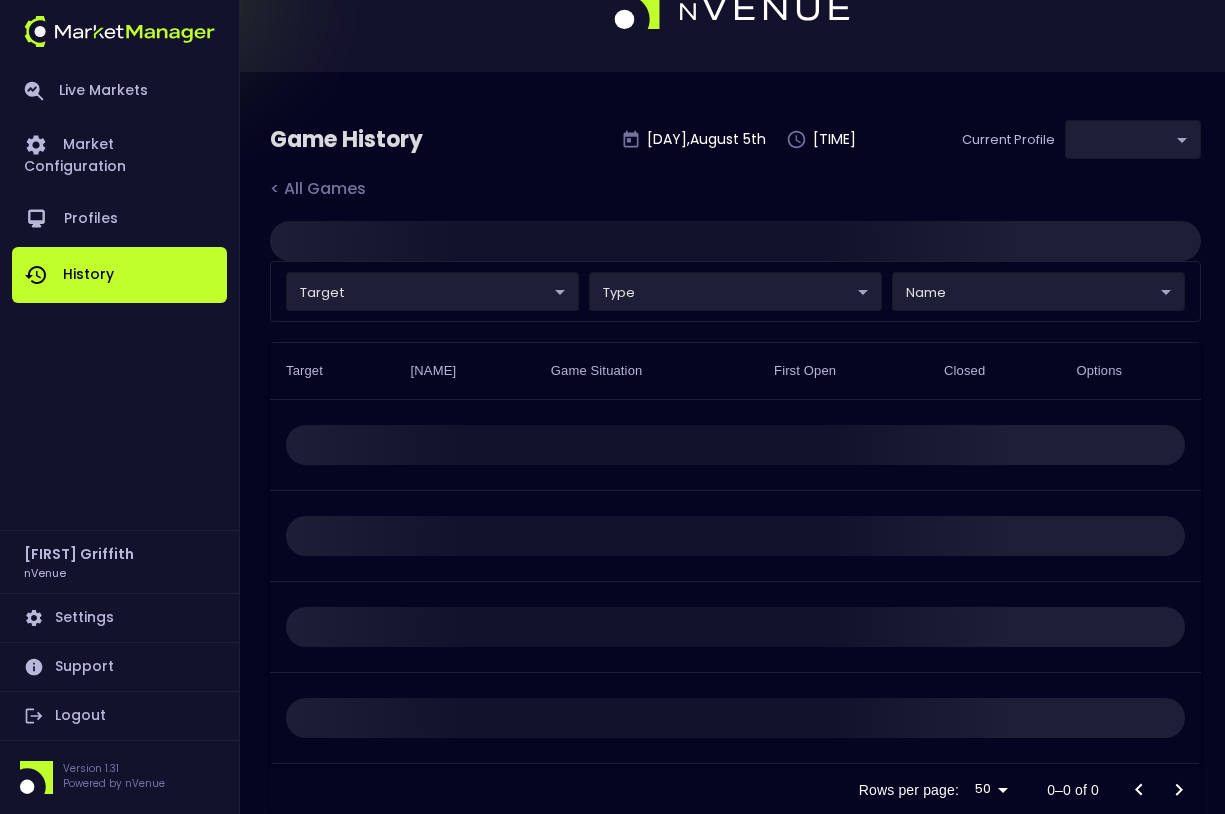 type on "d66ee90f-df8e-430e-a05c-aaf70ad95ad9" 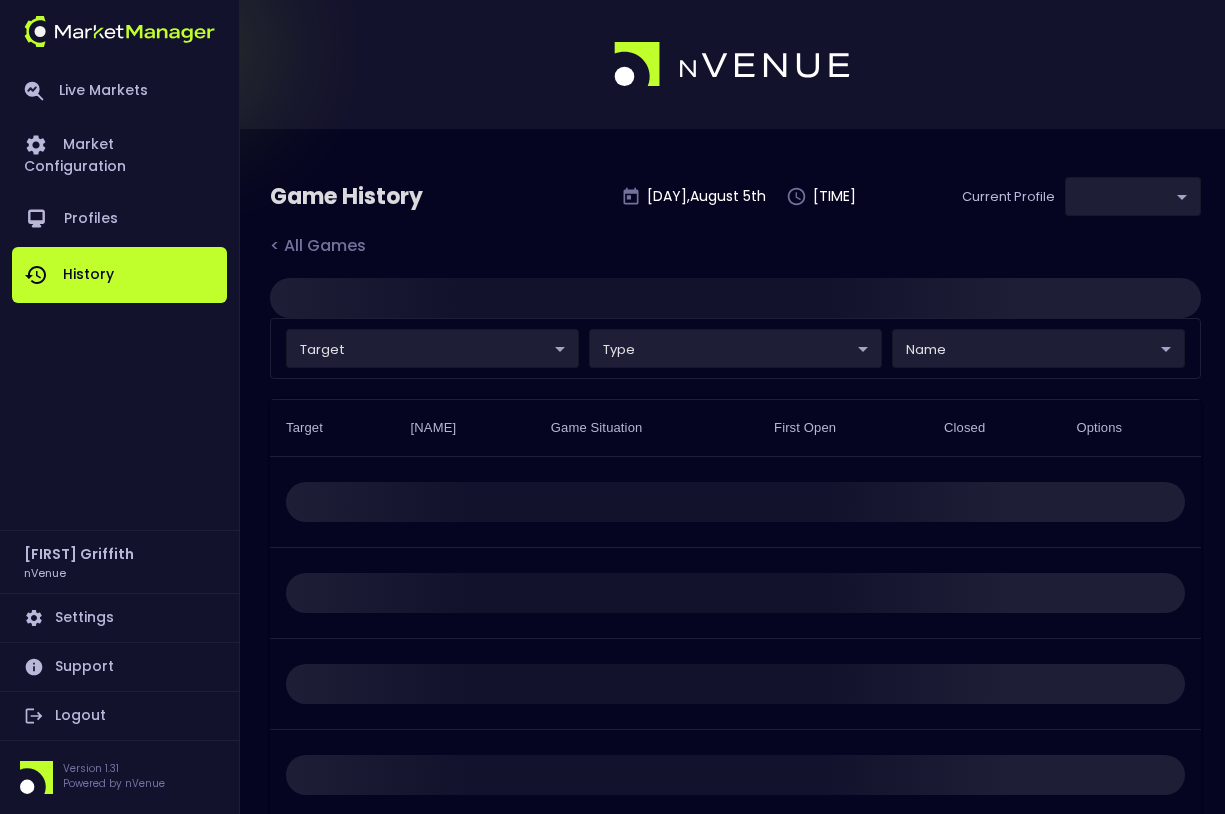 scroll, scrollTop: 0, scrollLeft: 0, axis: both 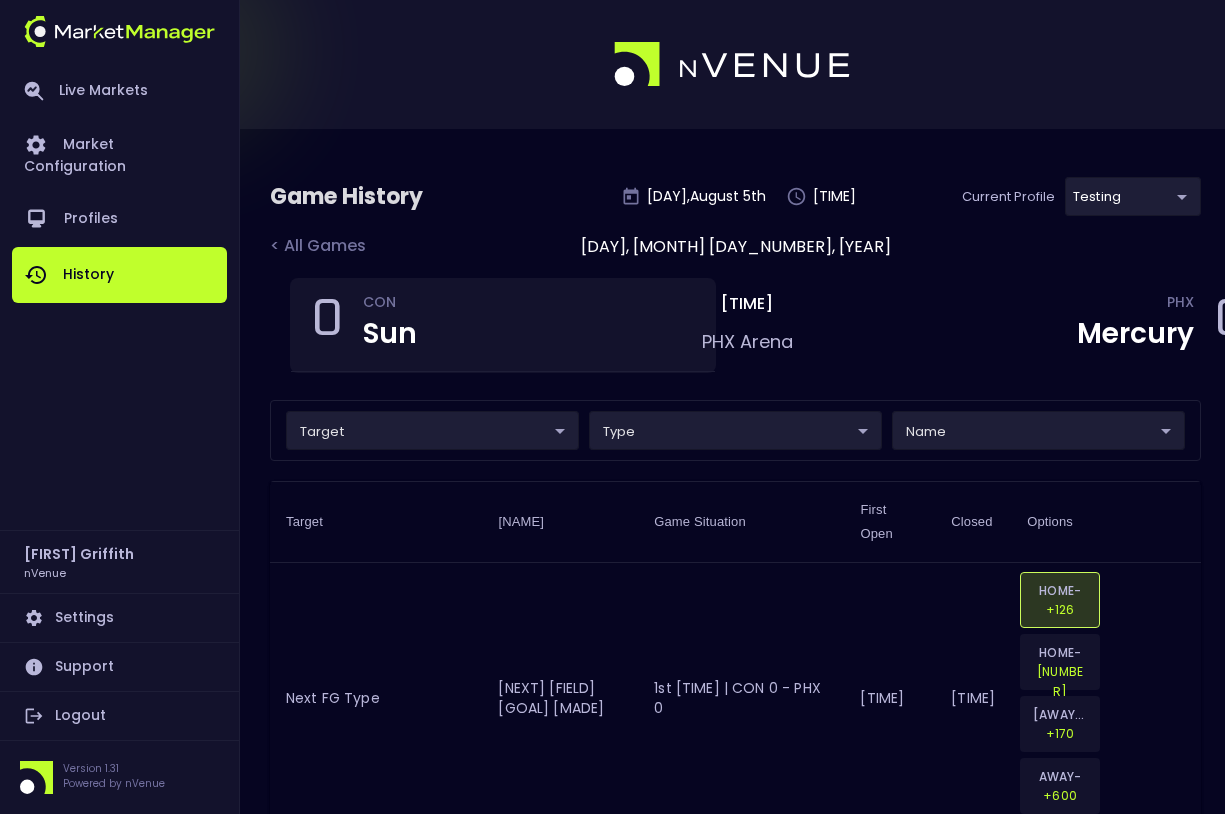 click on "Live Markets Market Configuration Profiles History Jerry   Griffith nVenue Settings Support Logout   Version 1.31  Powered by nVenue Game History Tuesday ,  August   5 th 9:36:38 PM Current Profile testing d66ee90f-df8e-430e-a05c-aaf70ad95ad9 Select < All Games Wednesday, August 6, 2025 0 CON Sun 2:00 AM PHX Arena PHX Mercury 0 target ​ ​ type ​ ​ name ​ ​ Target Name Game Situation First Open Closed Options Next FG Type Next Field Goal Made 1st 10:00 | CON 0 - PHX 0  9:02:49 PM 9:06:11 PM HOME-2PT +126 HOME-3PT +500 AWAY-2PT +170 AWAY-3PT +600 Next FG Type Next Field Goal Made 1st 09:58 | CON 0 - PHX 0  9:02:53 PM 9:06:11 PM HOME-2PT -112 HOME-3PT +400 AWAY-2PT +245 AWAY-3PT +800 Next FG Type Next Field Goal Made 1st 09:40 | CON 0 - PHX 0  9:03:08 PM 9:06:11 PM HOME-2PT +185 HOME-3PT +600 AWAY-2PT +116 AWAY-3PT +500 Next FG Type Next Field Goal Made 1st 09:40 | CON 0 - PHX 0  9:03:11 PM 9:06:11 PM HOME-2PT -112 HOME-3PT +400 AWAY-2PT +245 AWAY-3PT +800 Next FG Type Next Field Goal Made 9:03:28 PM" at bounding box center [612, 5953] 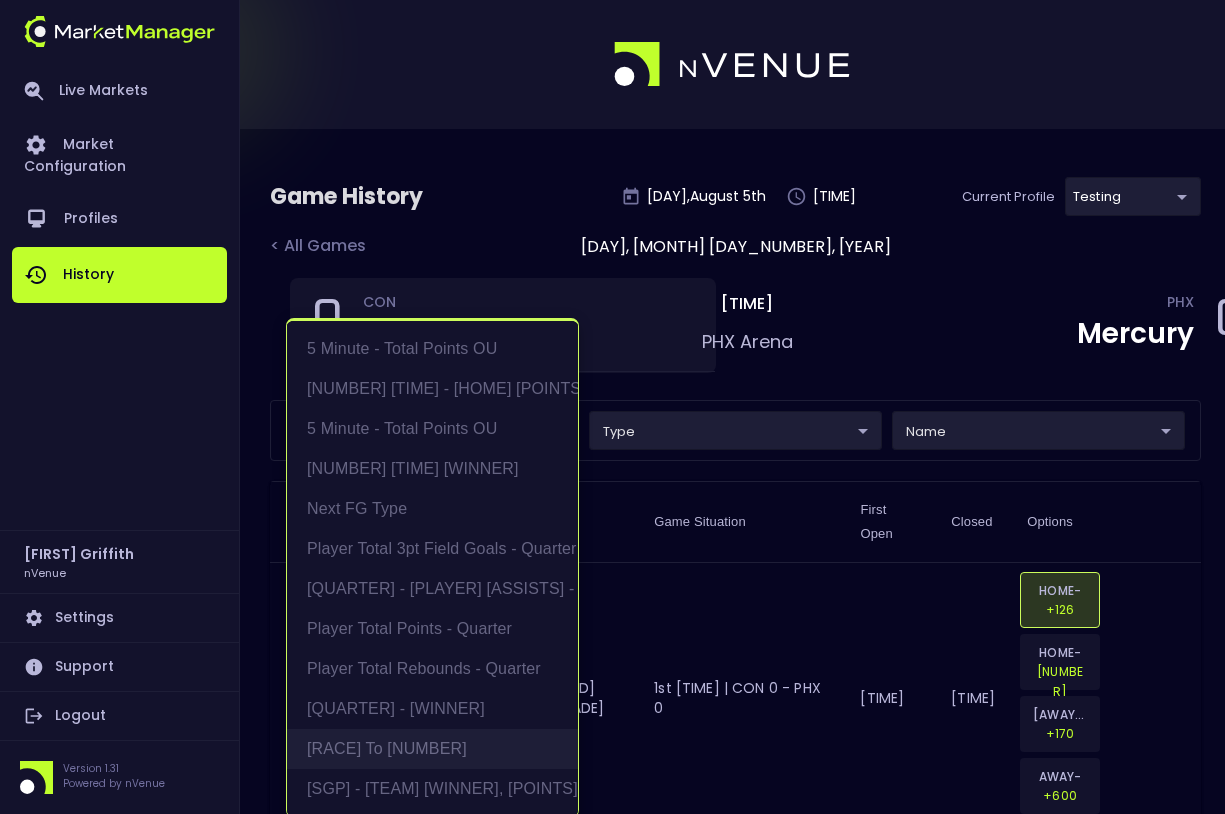 click on "[PERSONAL_INFO] to [NUMBER]" at bounding box center [432, 749] 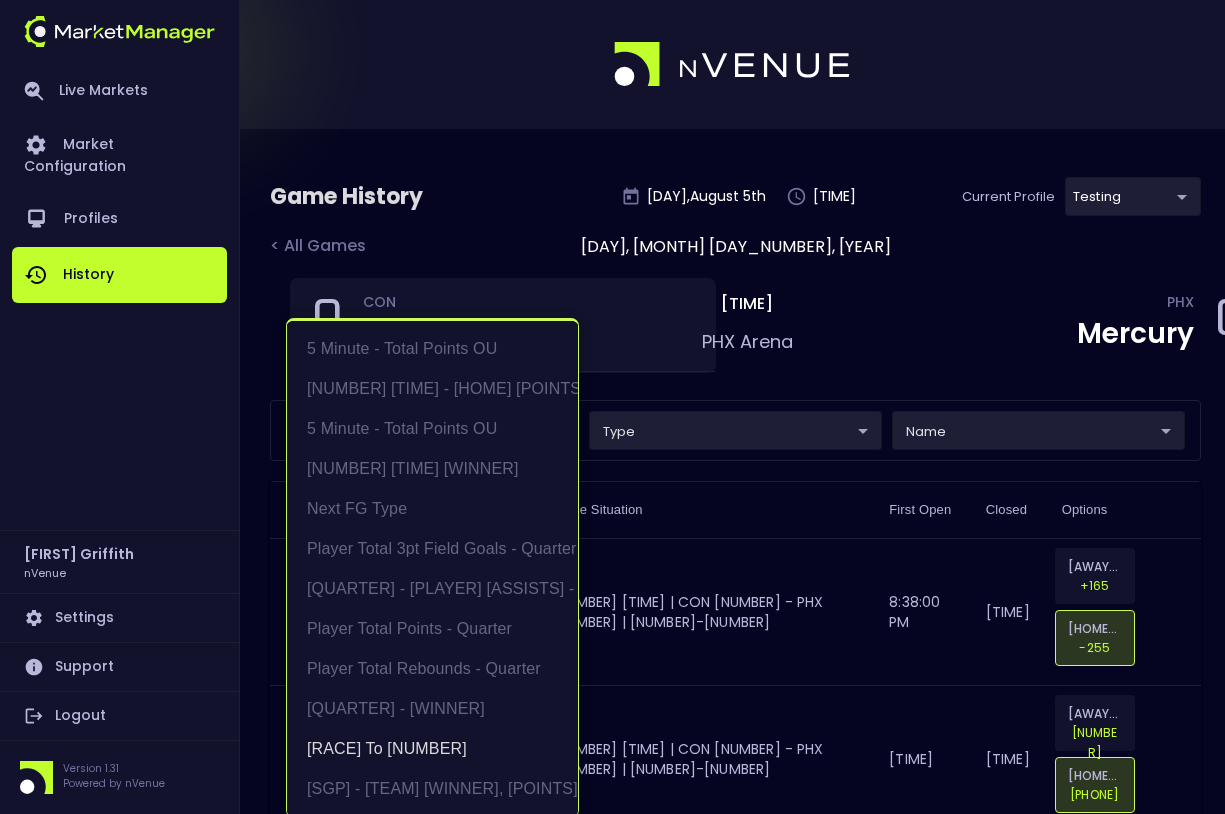 click at bounding box center (612, 407) 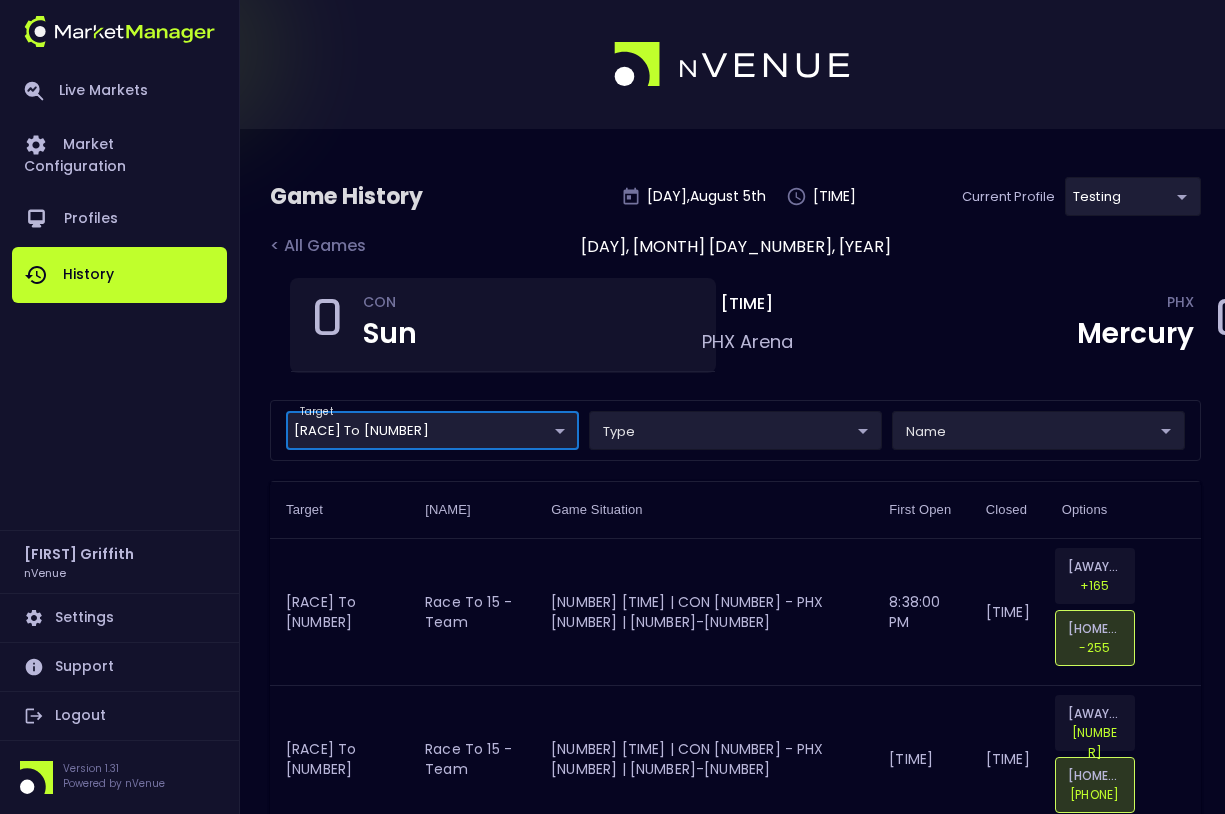 scroll, scrollTop: 0, scrollLeft: 0, axis: both 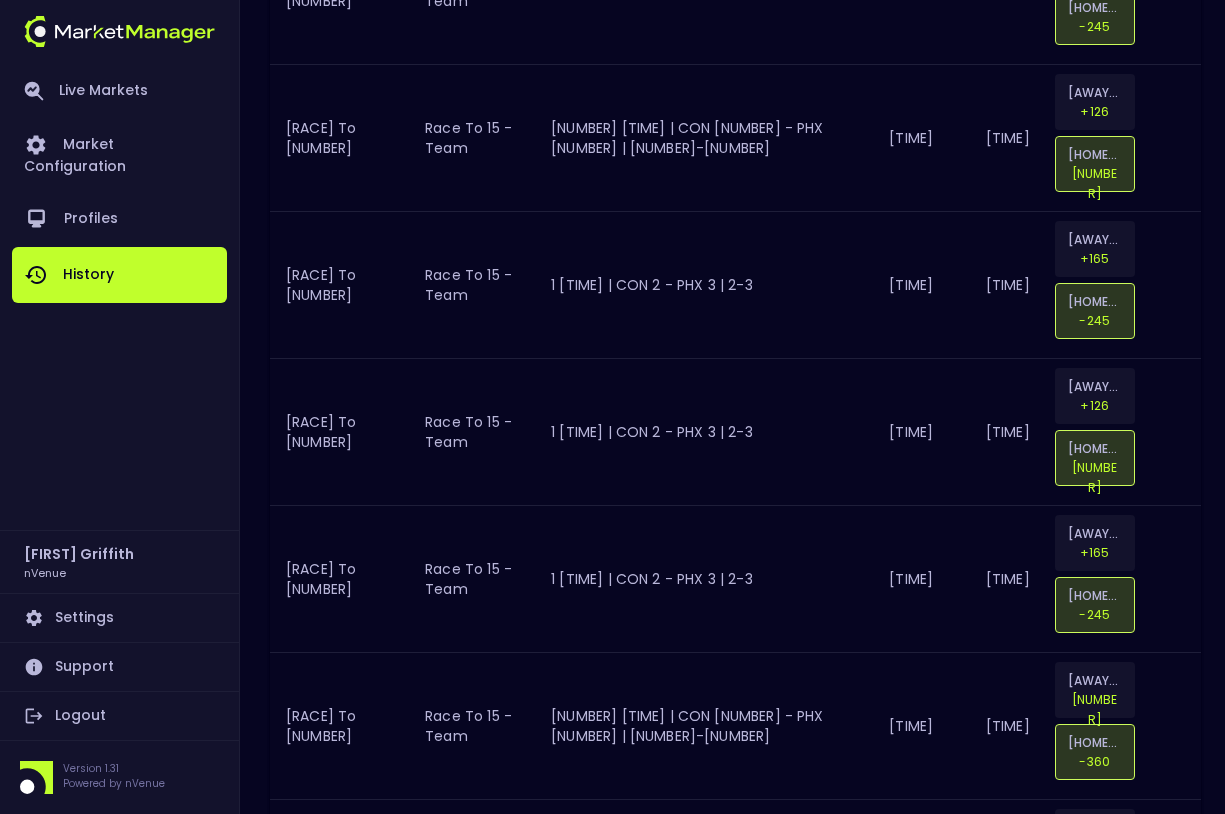 click at bounding box center [1159, 2737] 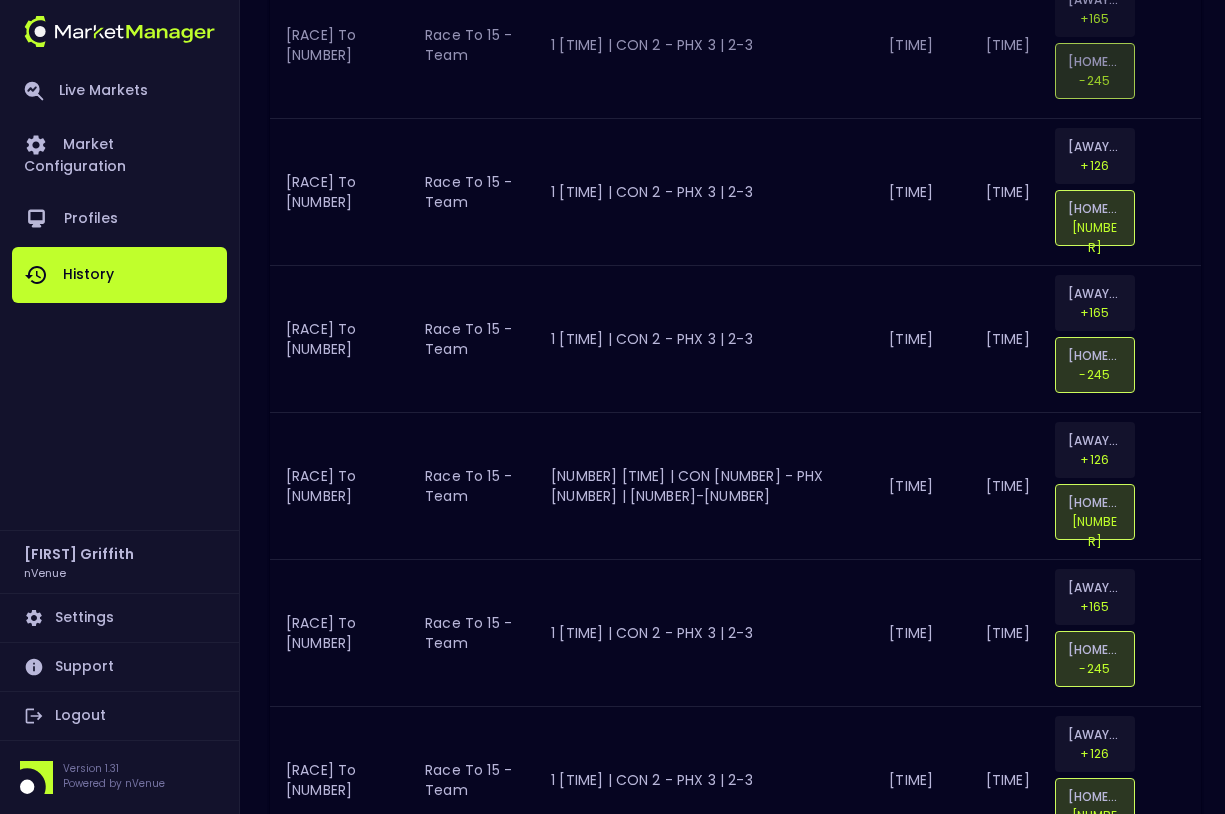 scroll, scrollTop: 2532, scrollLeft: 0, axis: vertical 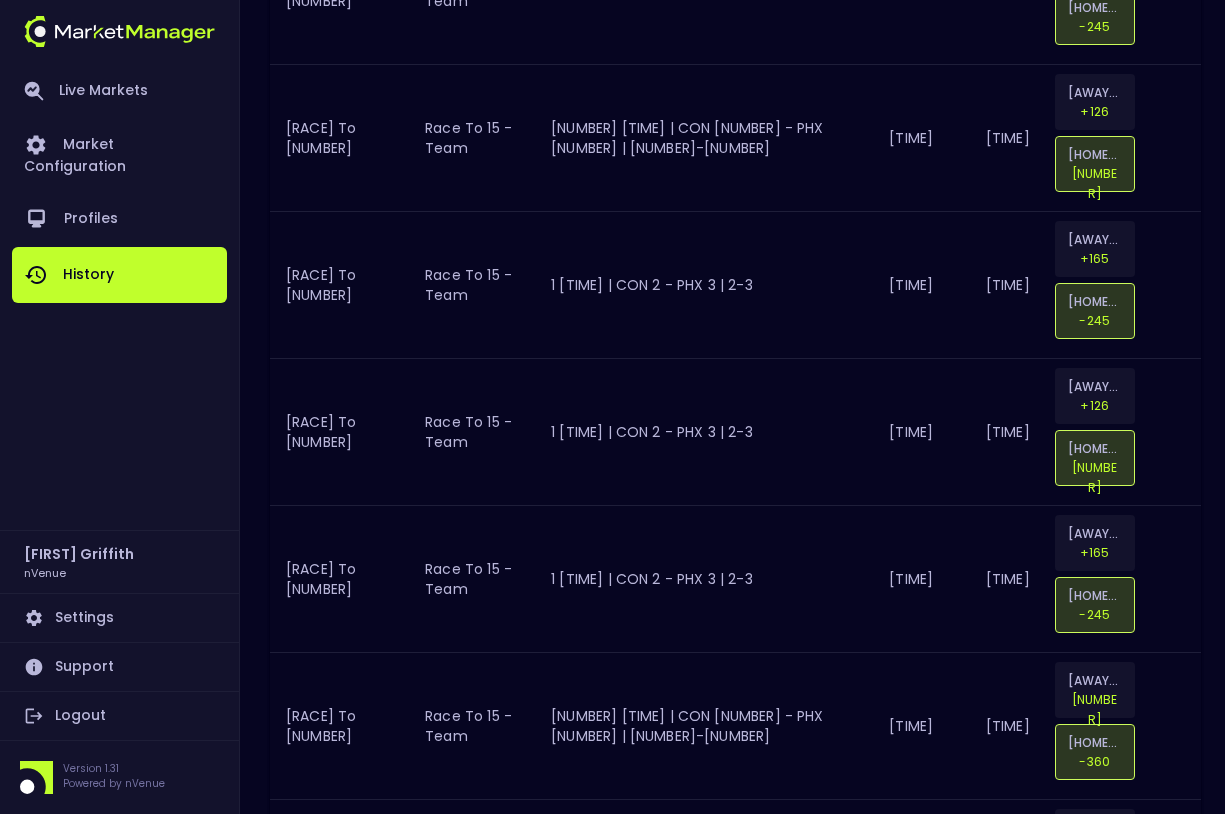 click at bounding box center [1159, 2737] 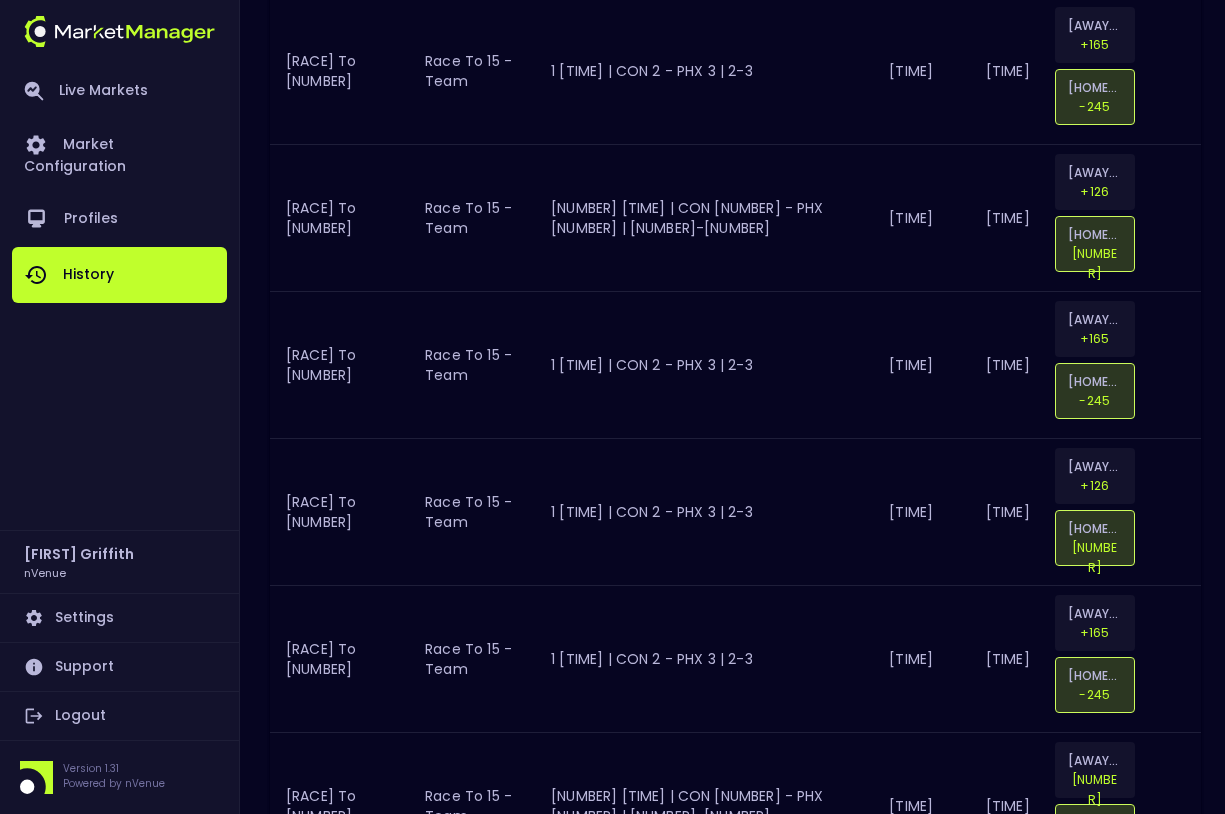 scroll, scrollTop: 2532, scrollLeft: 0, axis: vertical 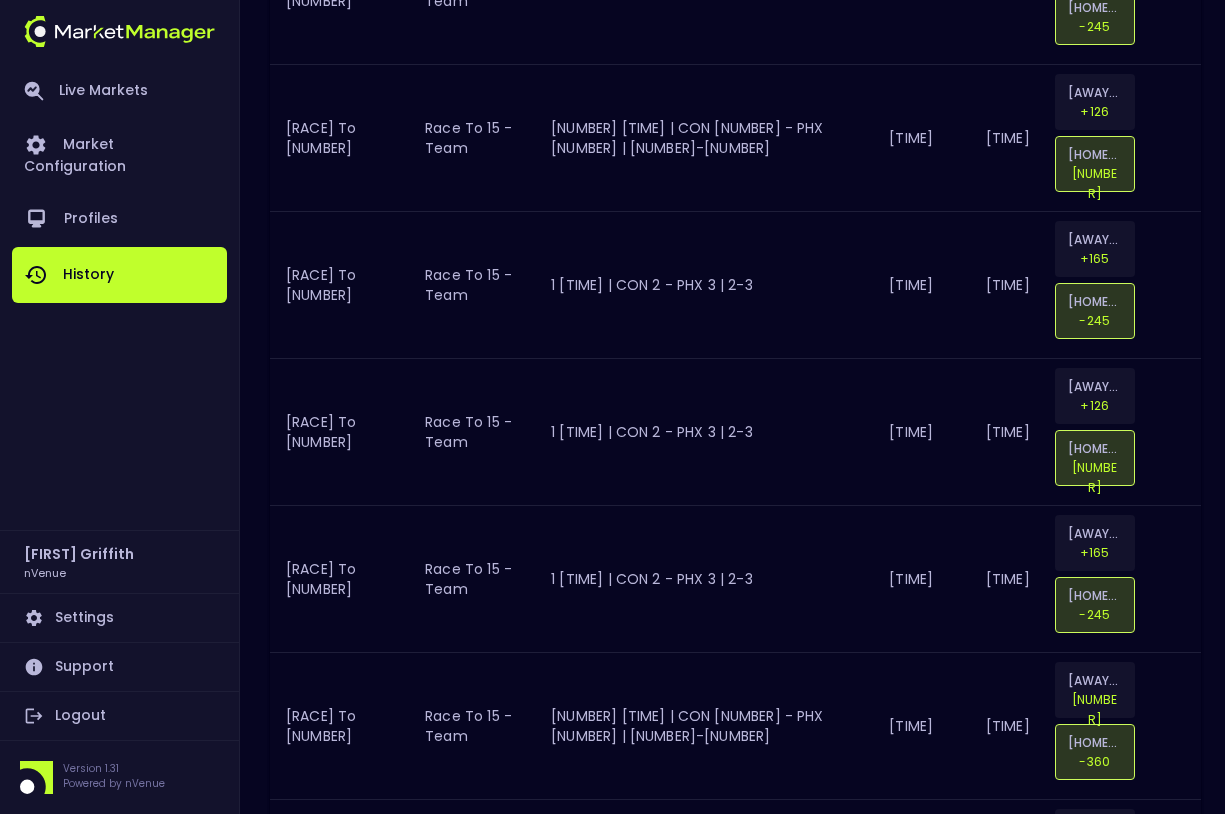click at bounding box center (1159, 2737) 